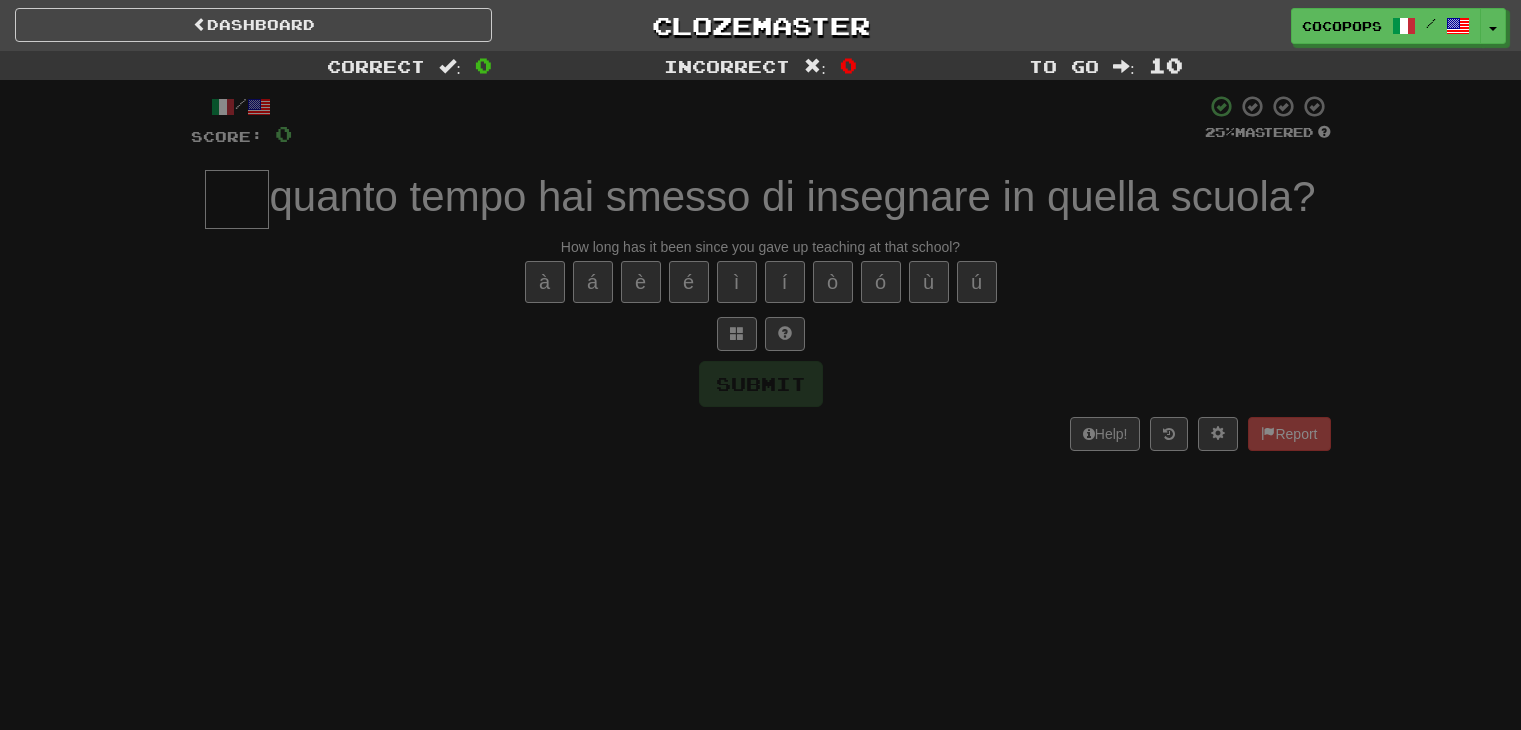 scroll, scrollTop: 0, scrollLeft: 0, axis: both 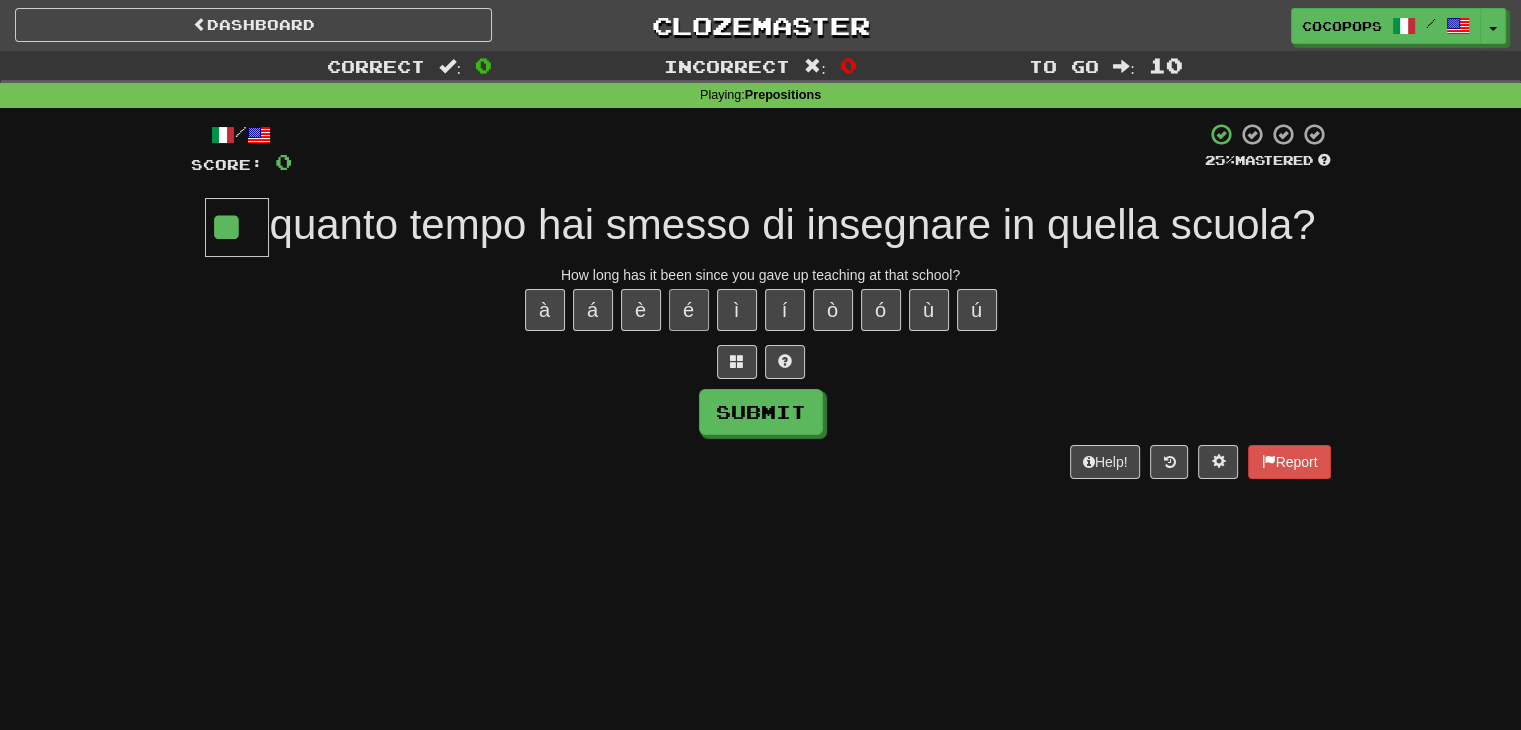 type on "**" 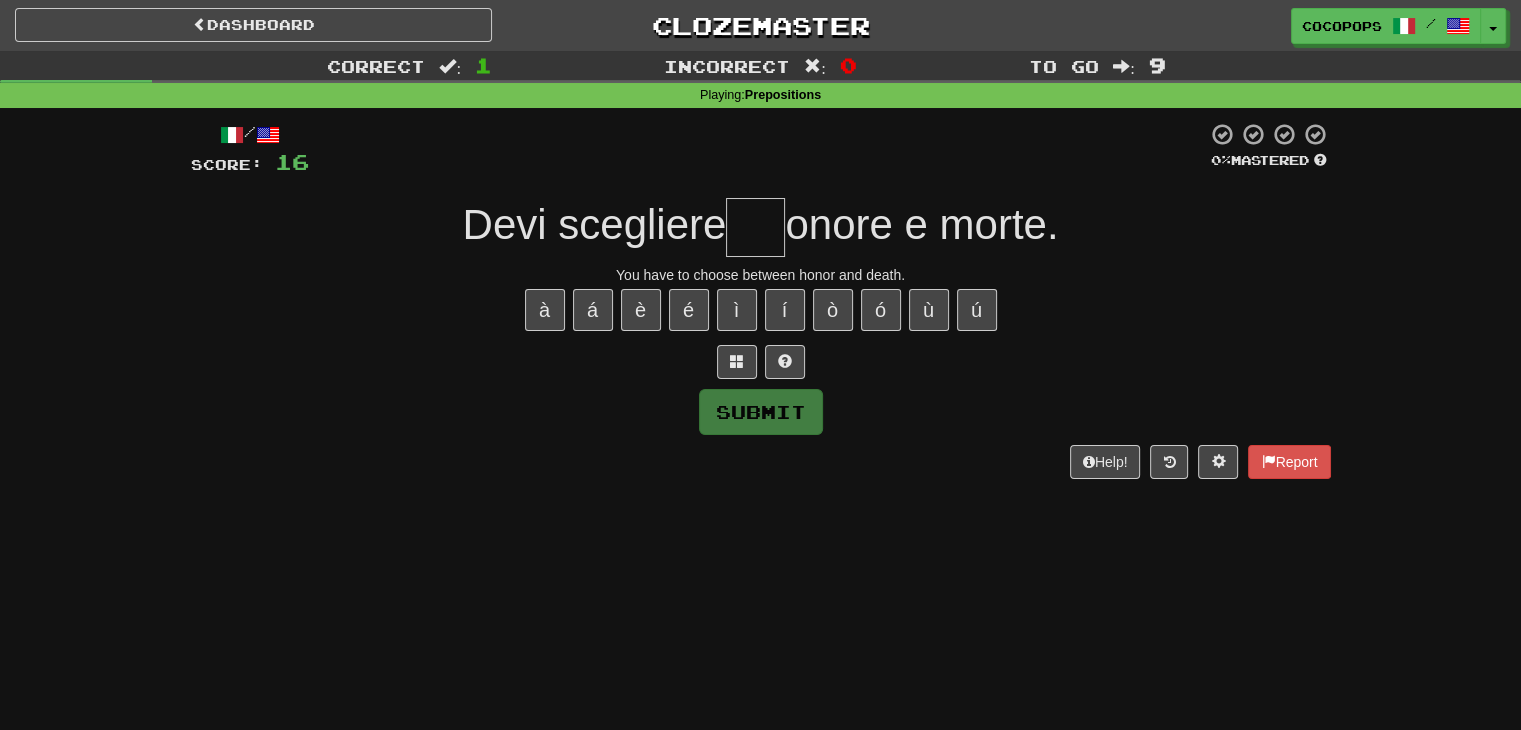 type on "*" 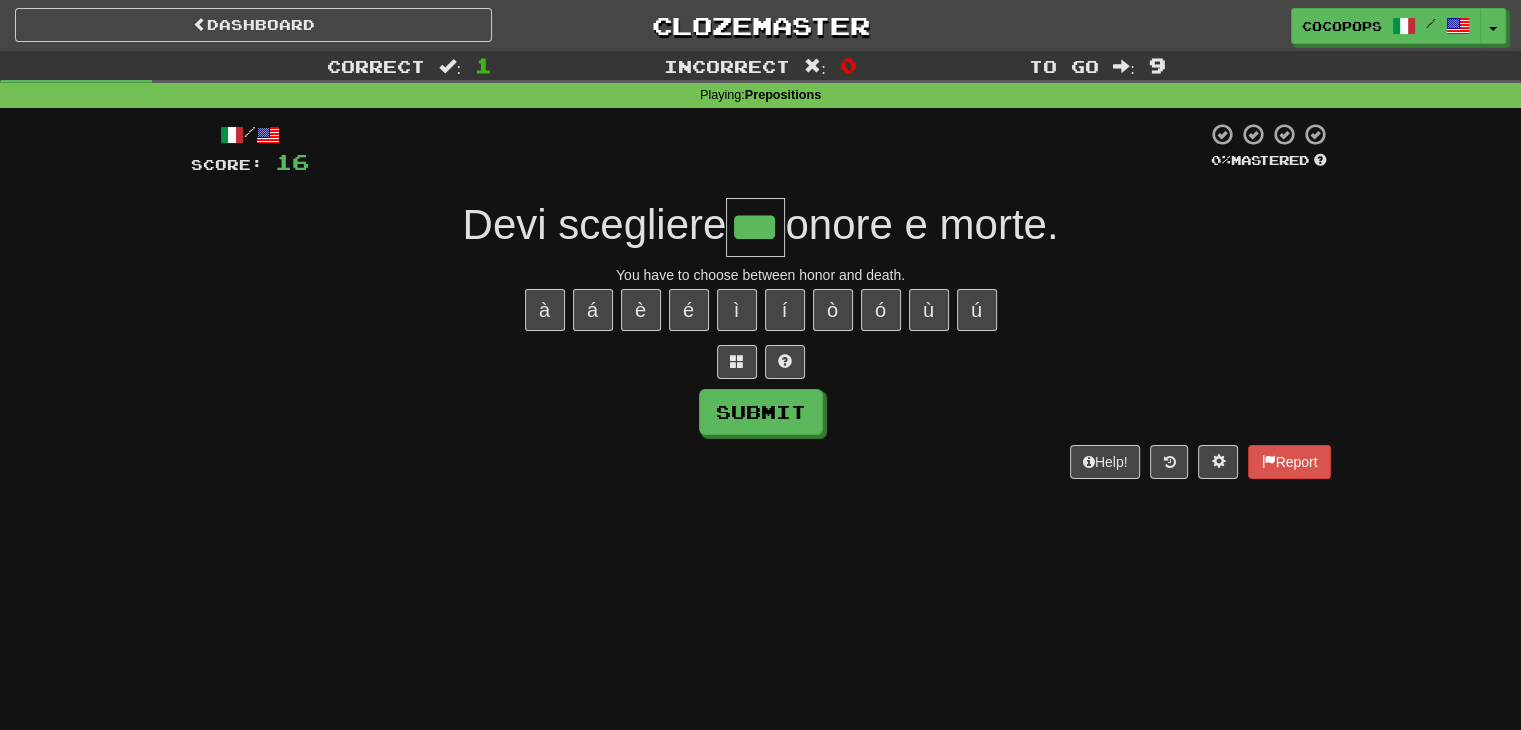 type on "***" 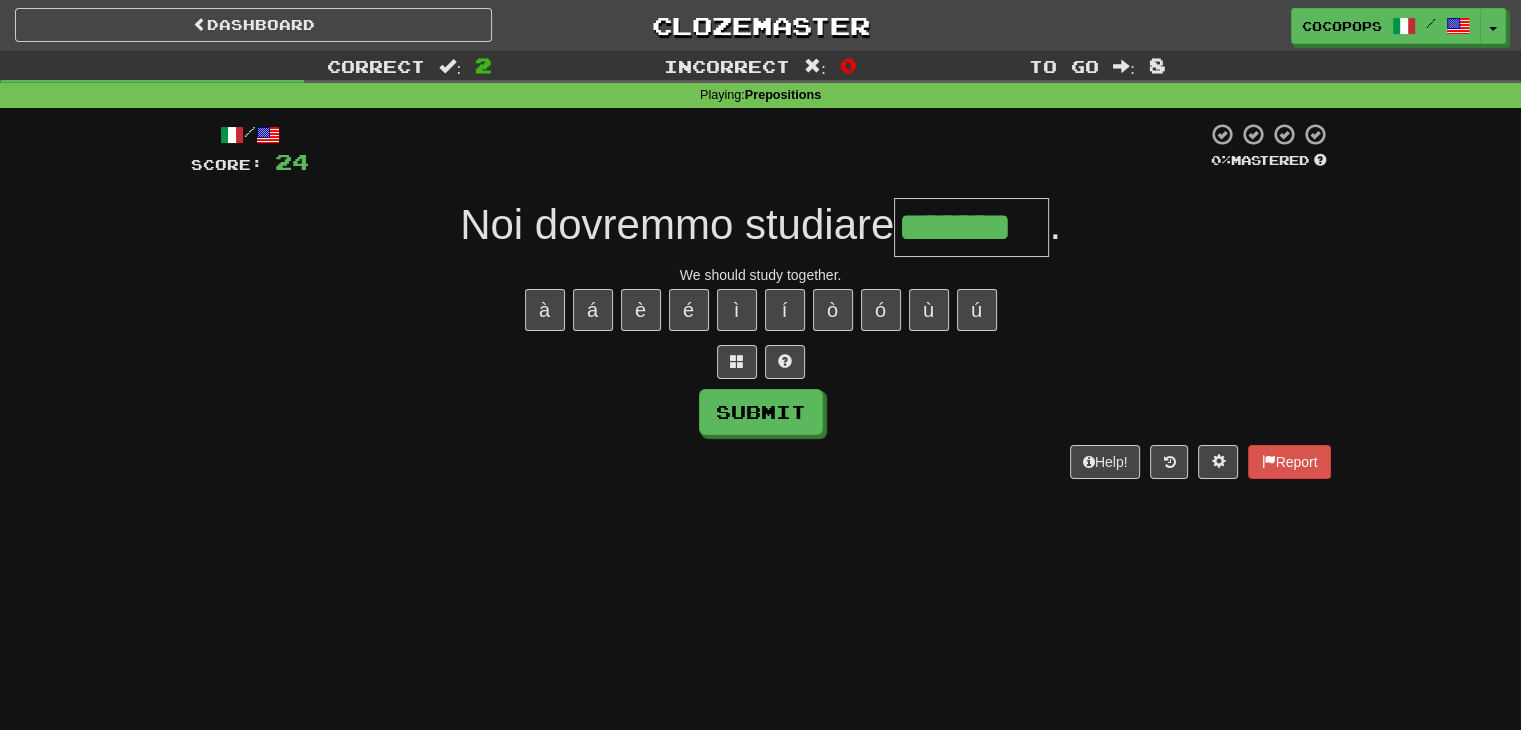 type on "*******" 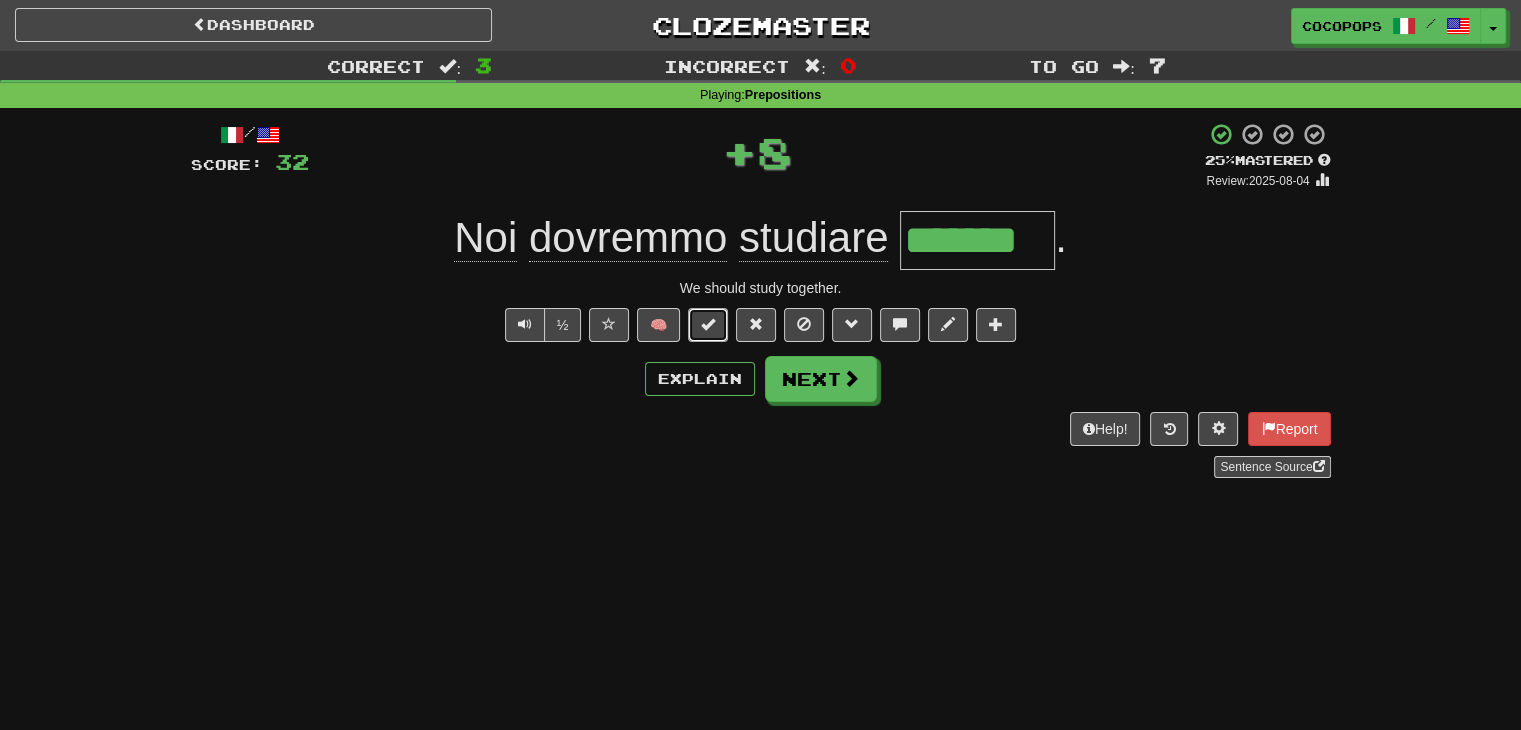 click at bounding box center (708, 325) 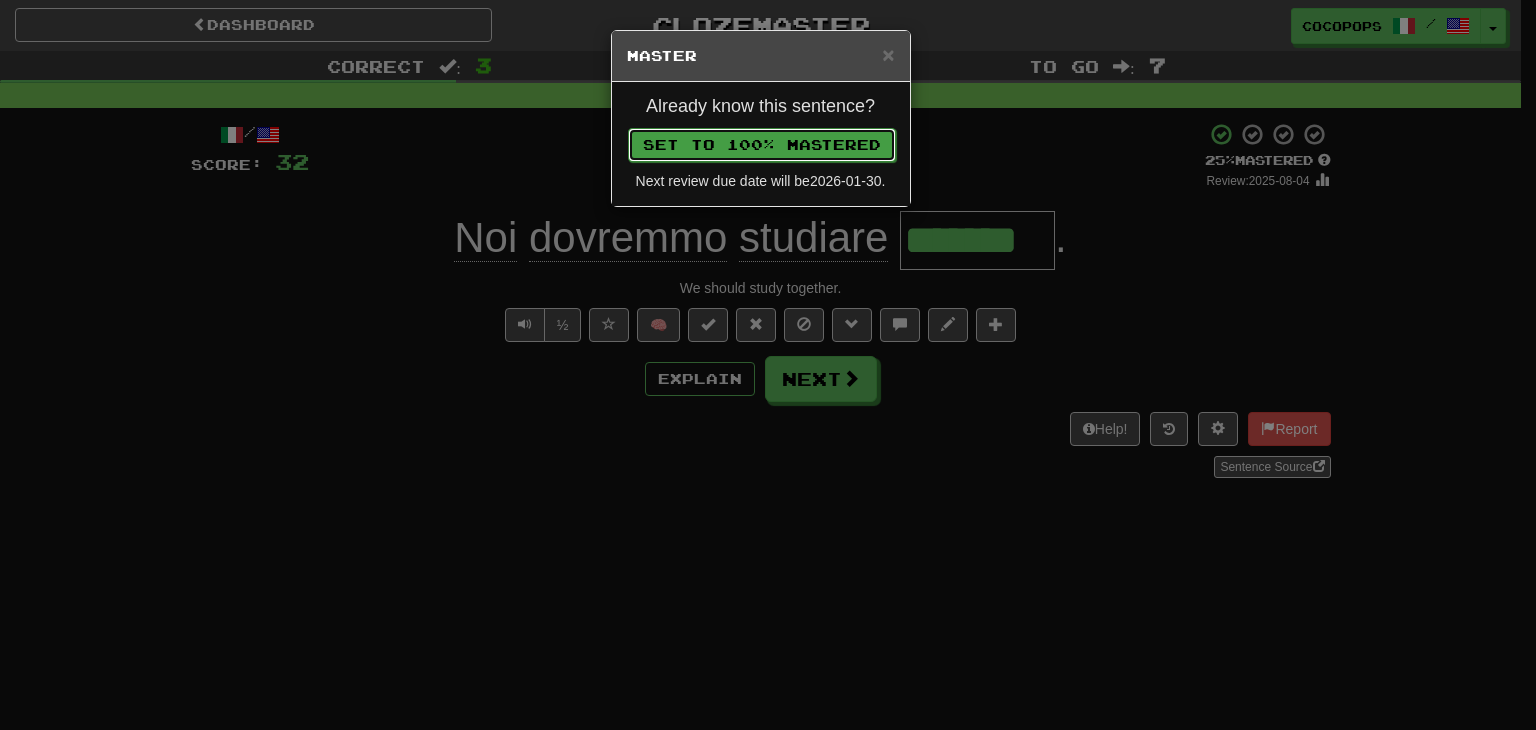 click on "Set to 100% Mastered" at bounding box center (762, 145) 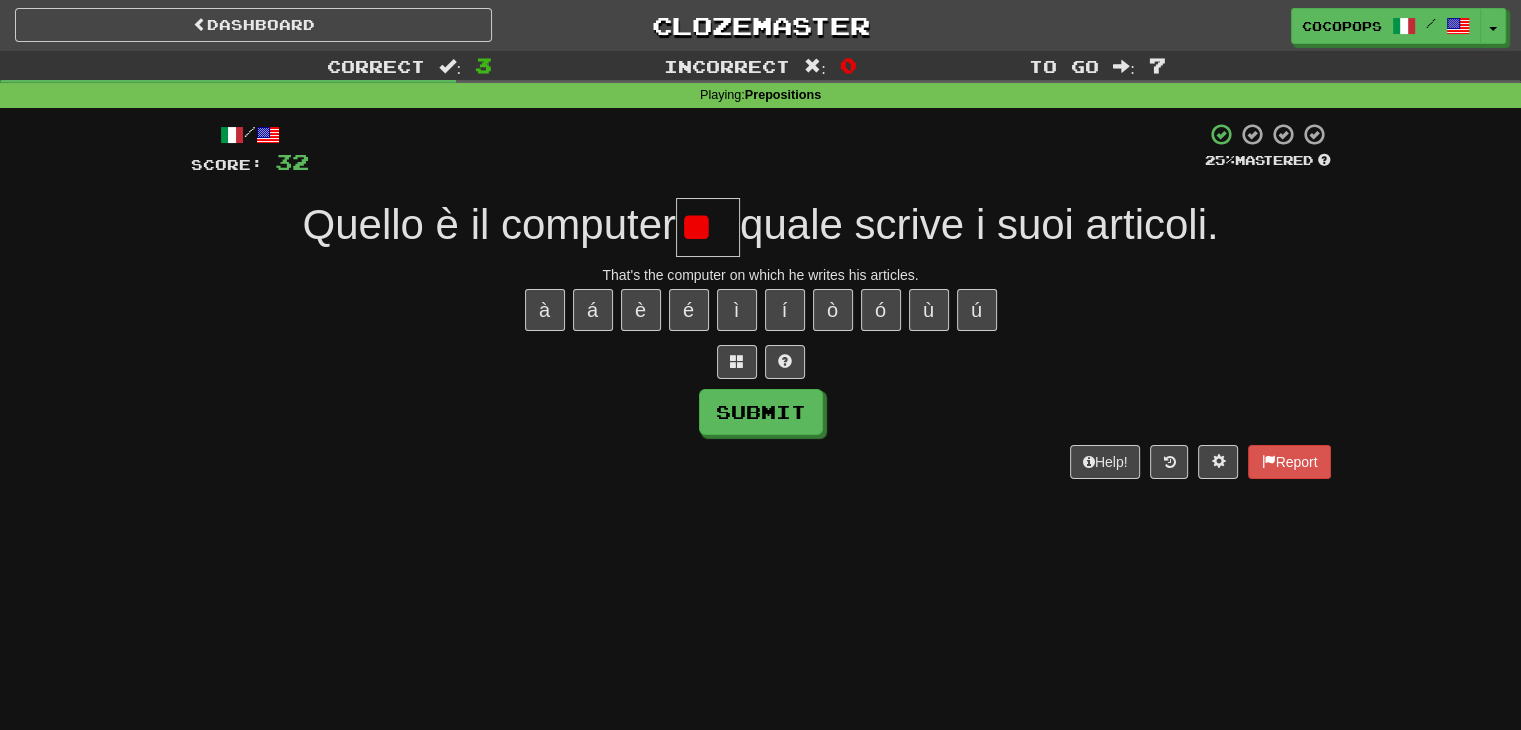 type on "*" 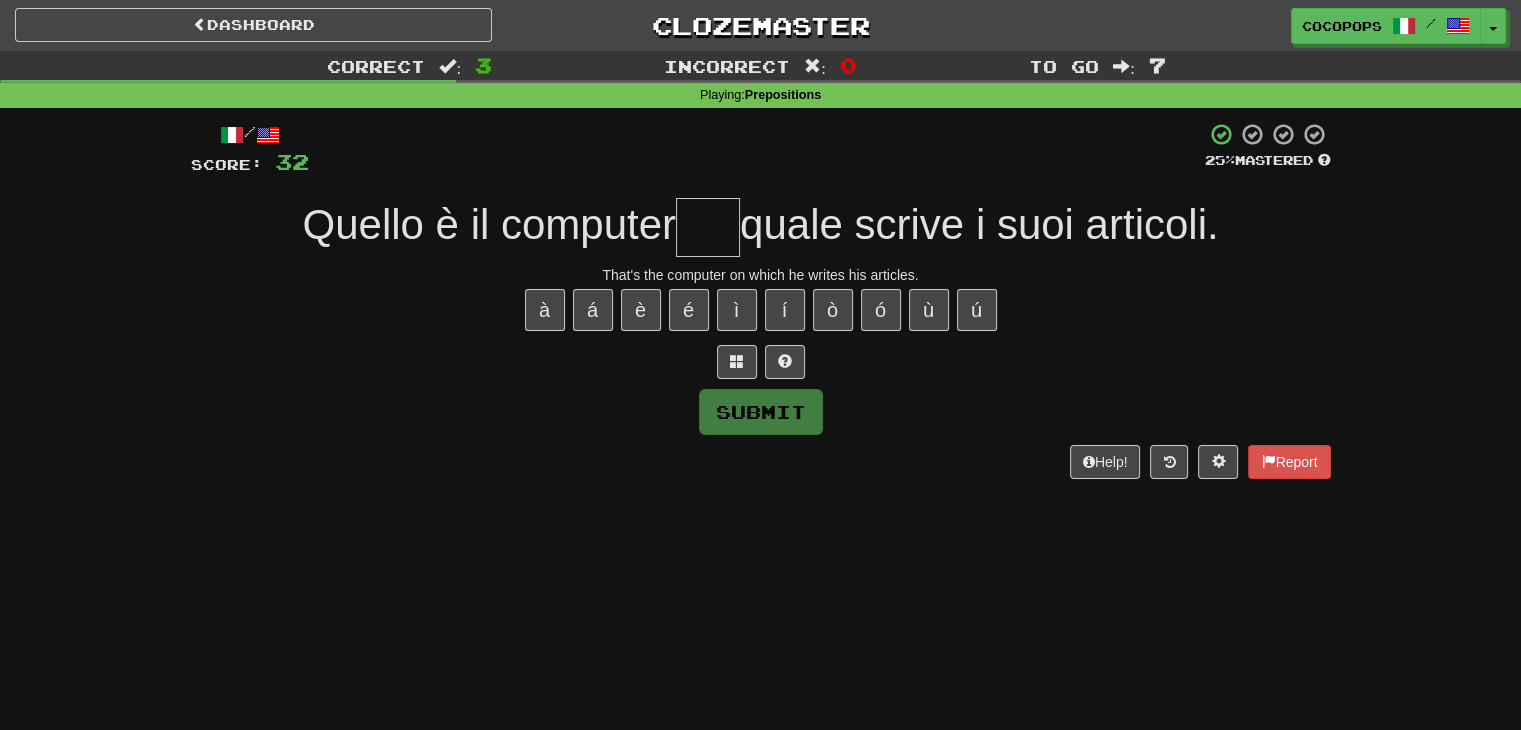type on "*" 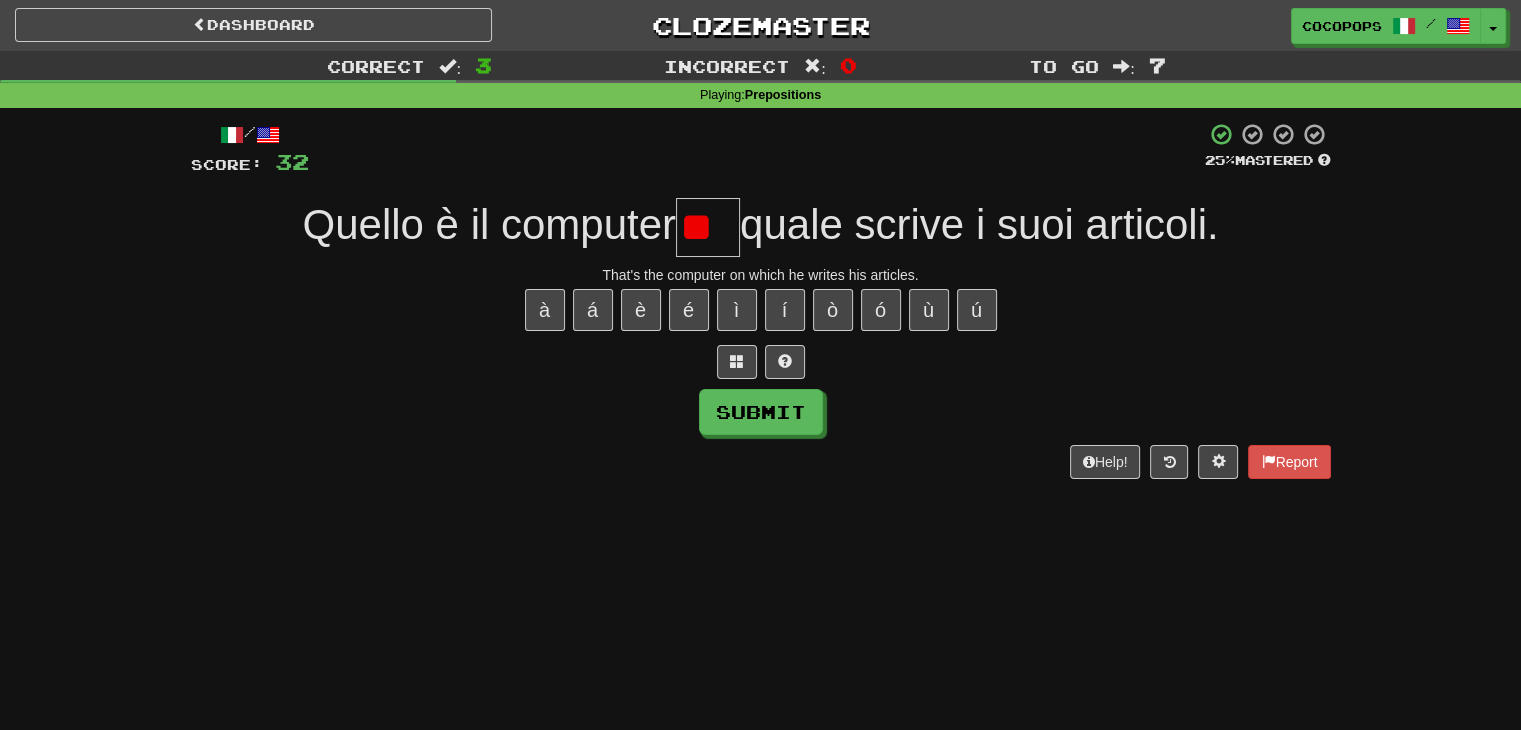 type on "*" 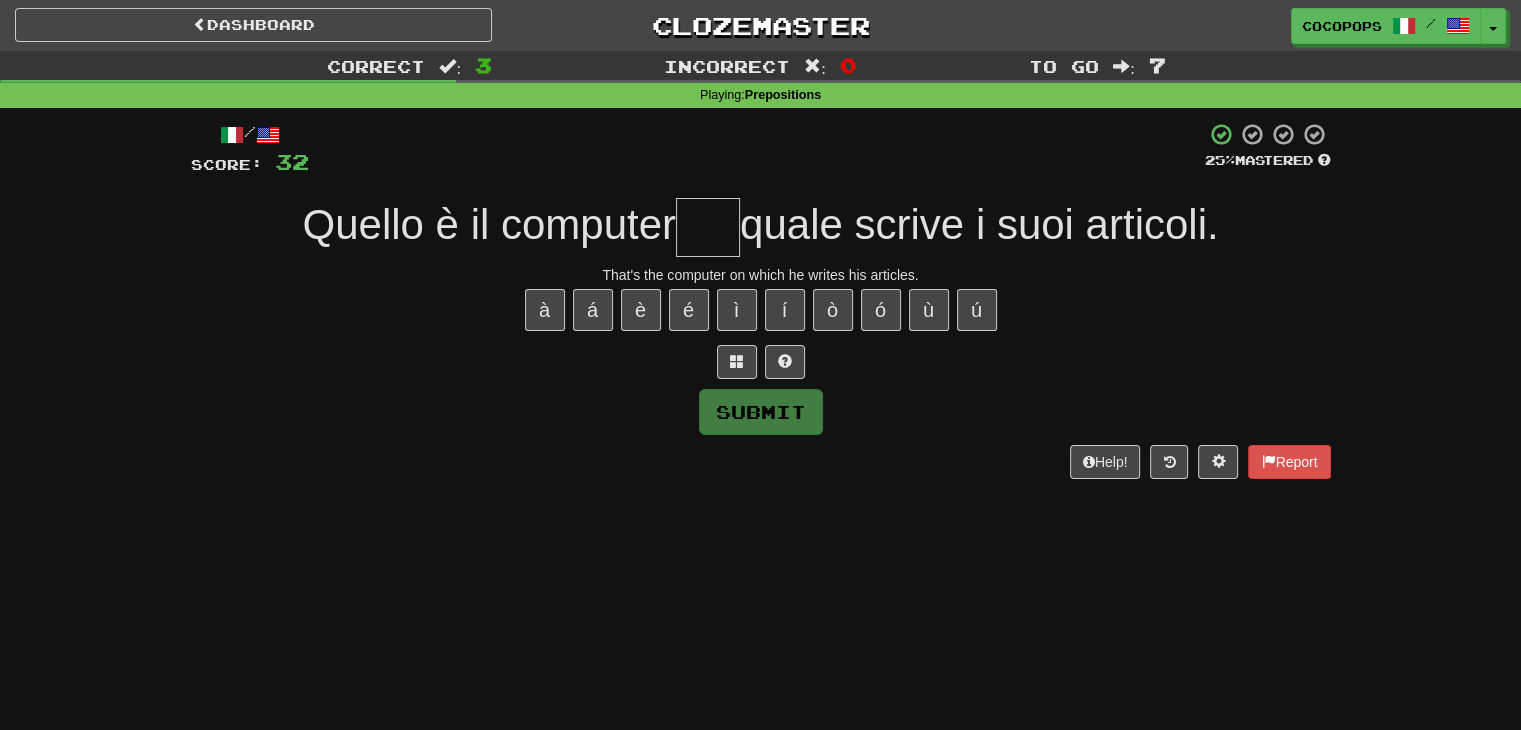 type on "*" 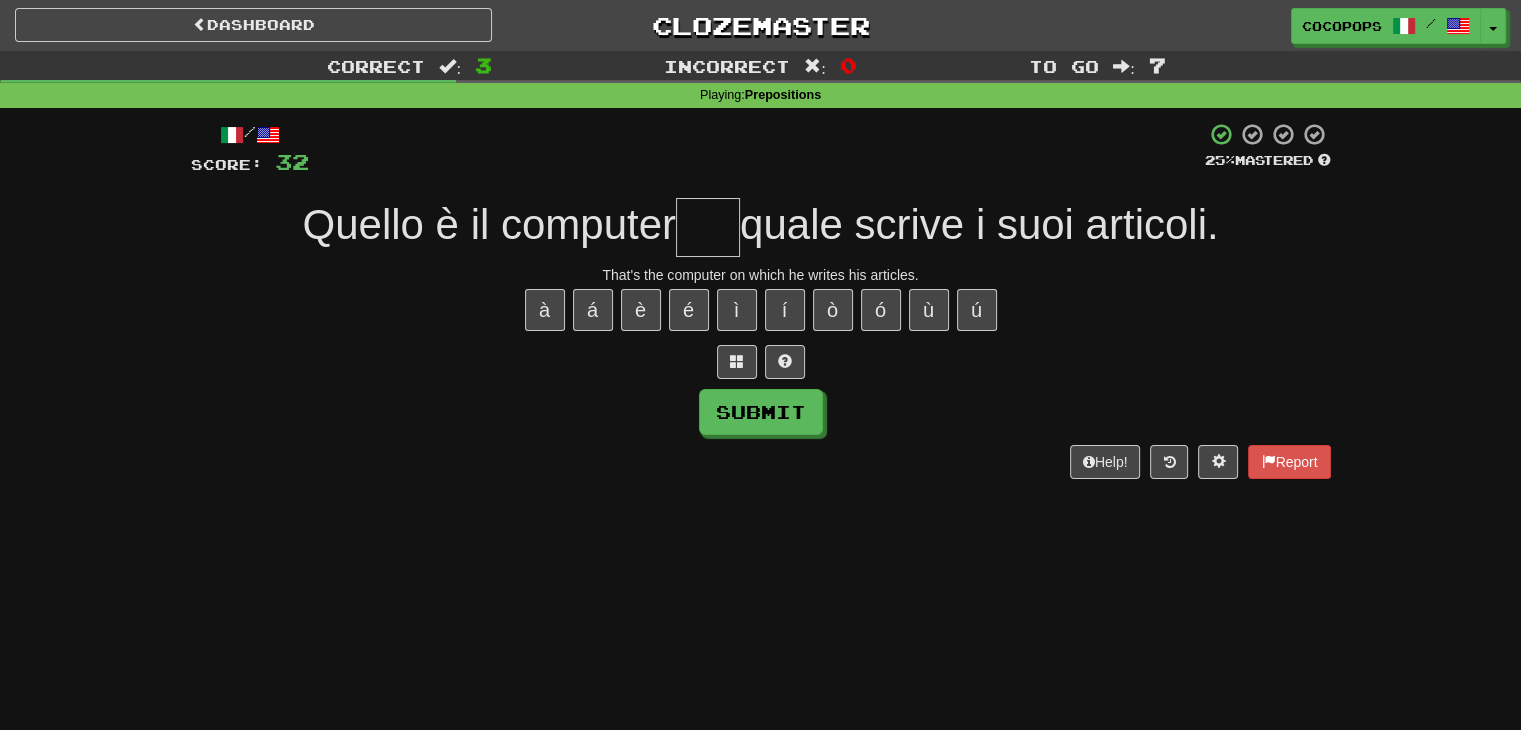 type on "*" 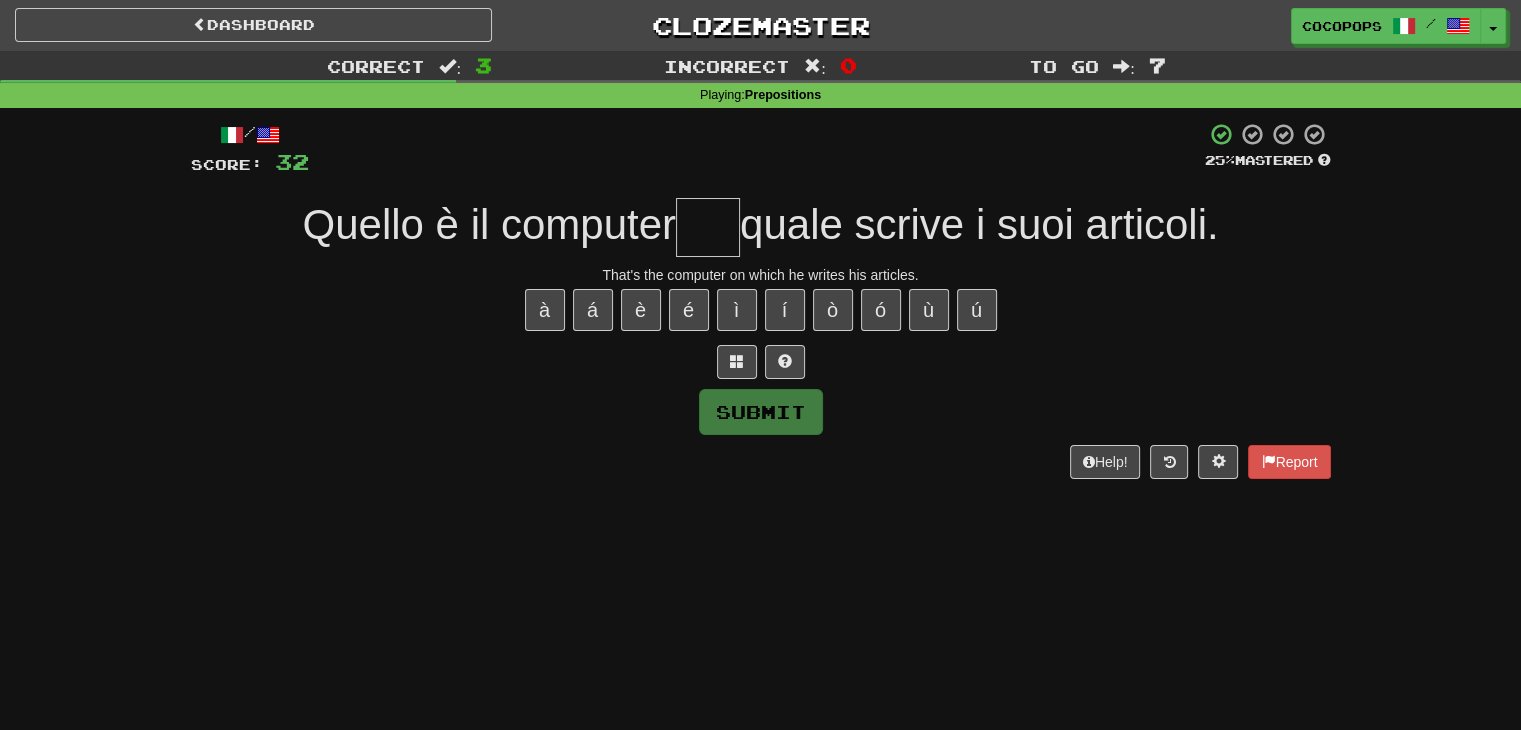 type on "*" 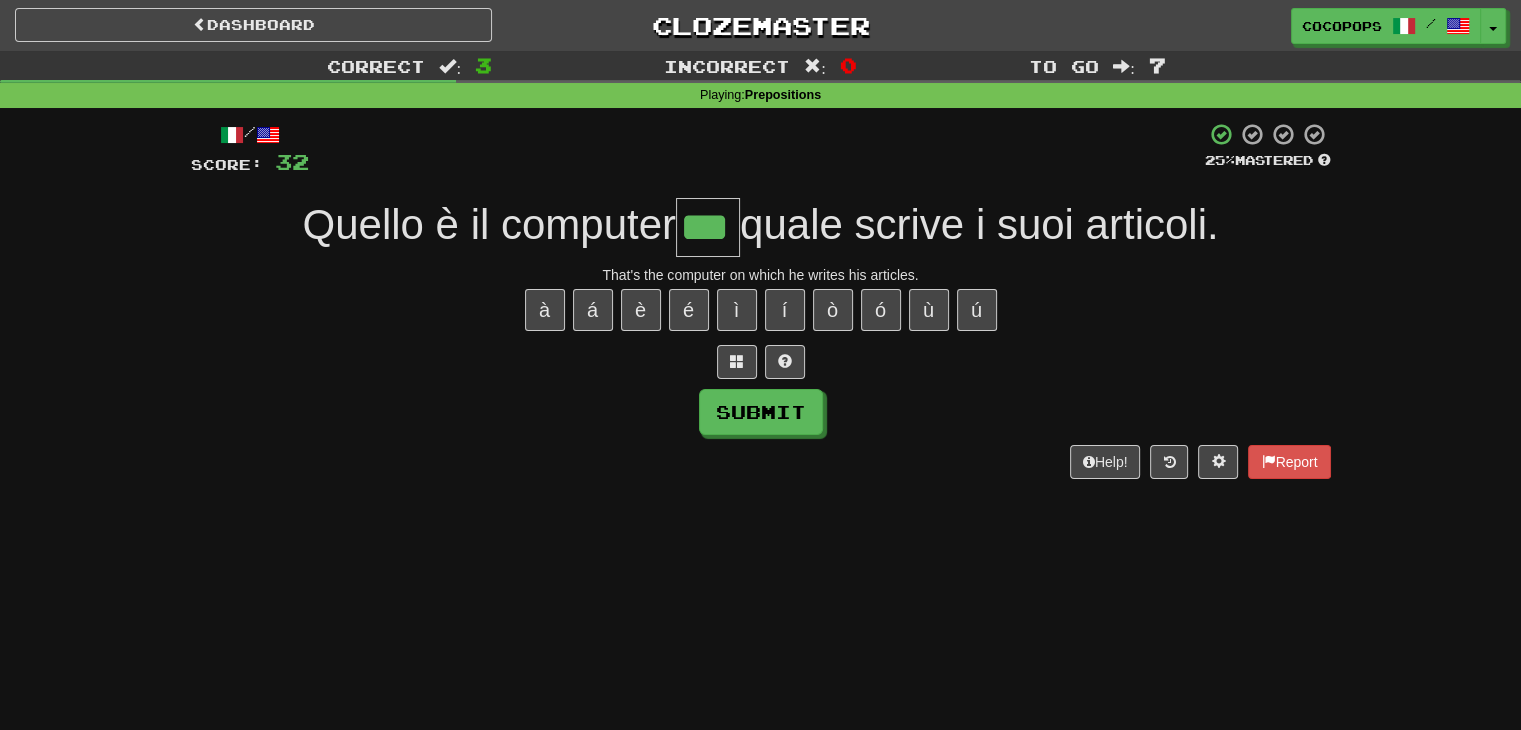 type on "***" 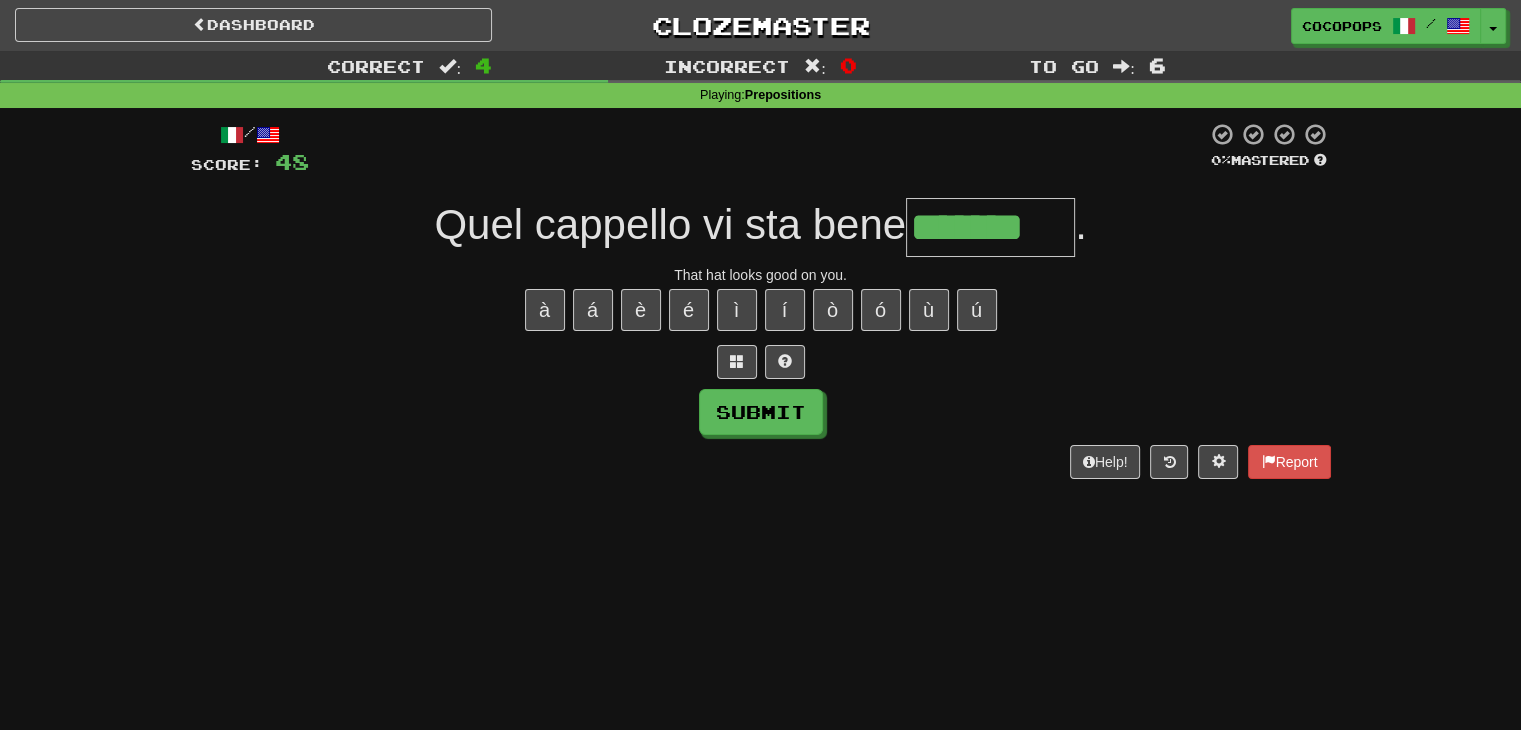 type on "*******" 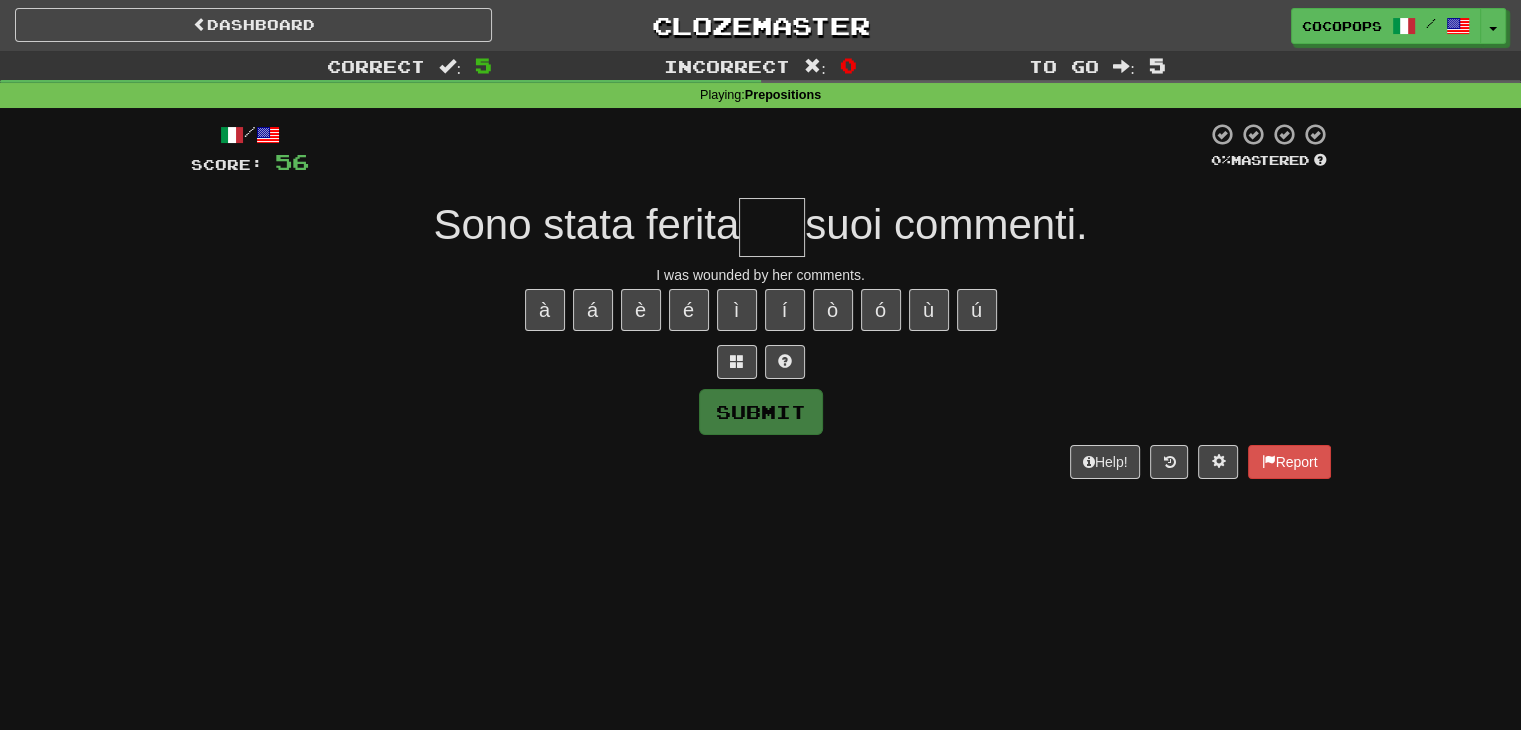 type on "*" 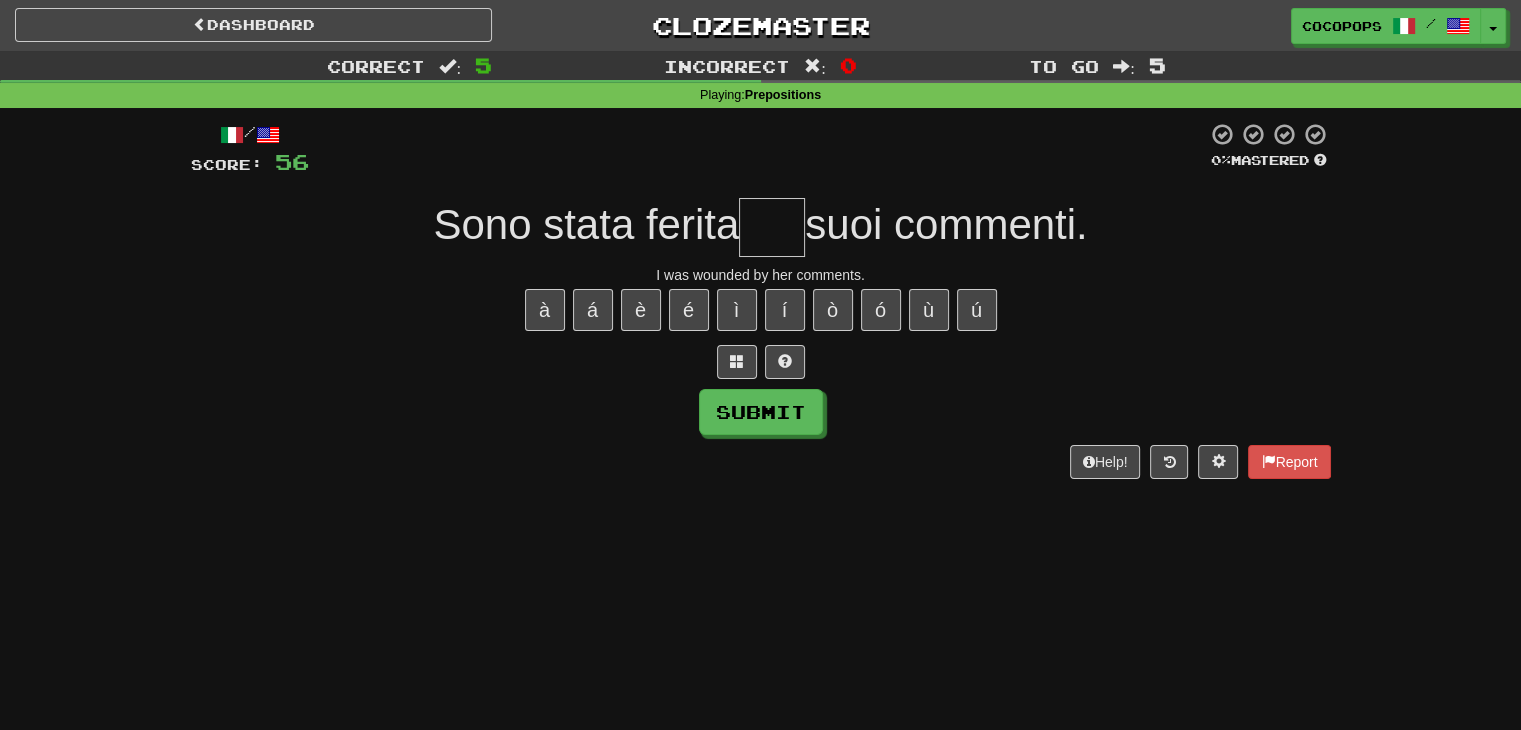 type on "*" 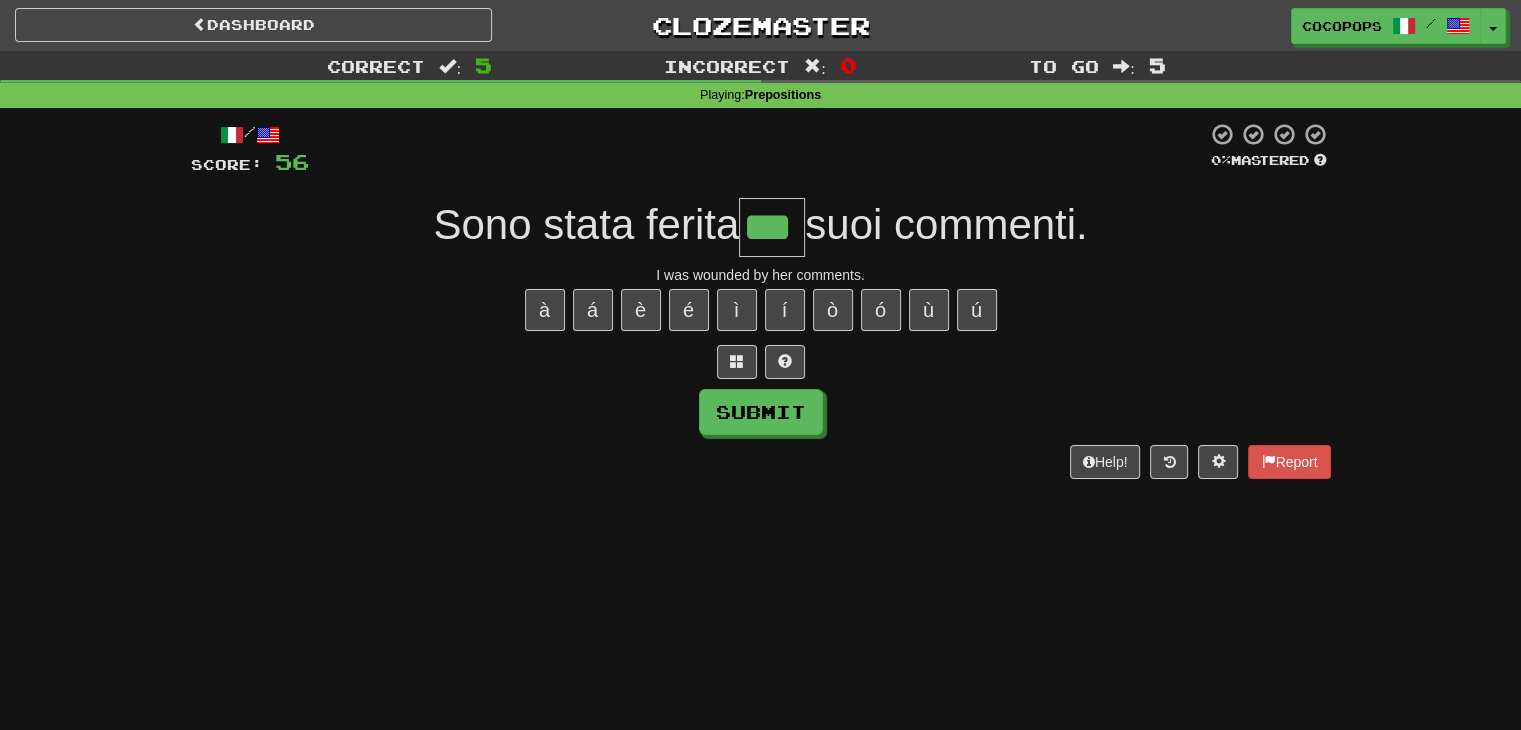 type on "***" 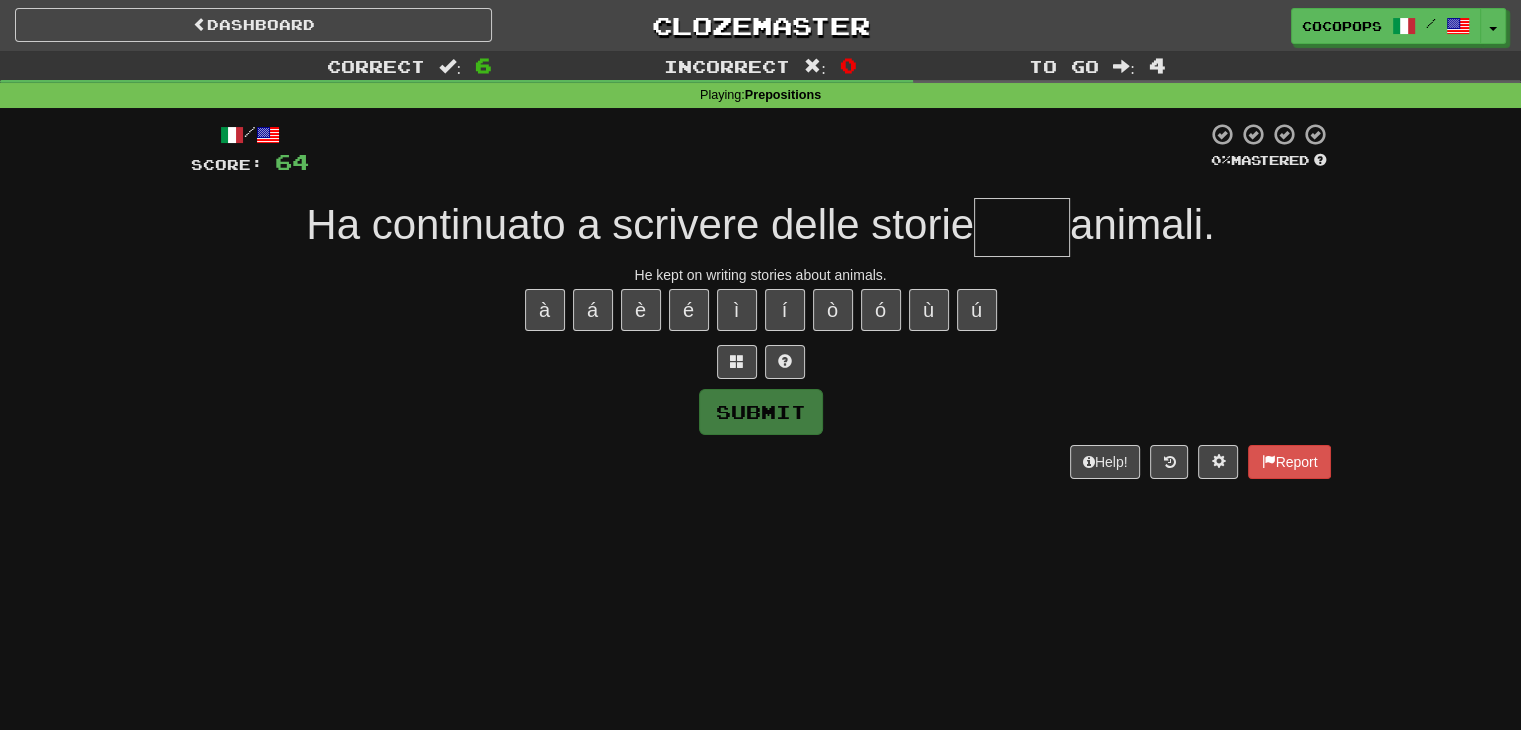 type on "*" 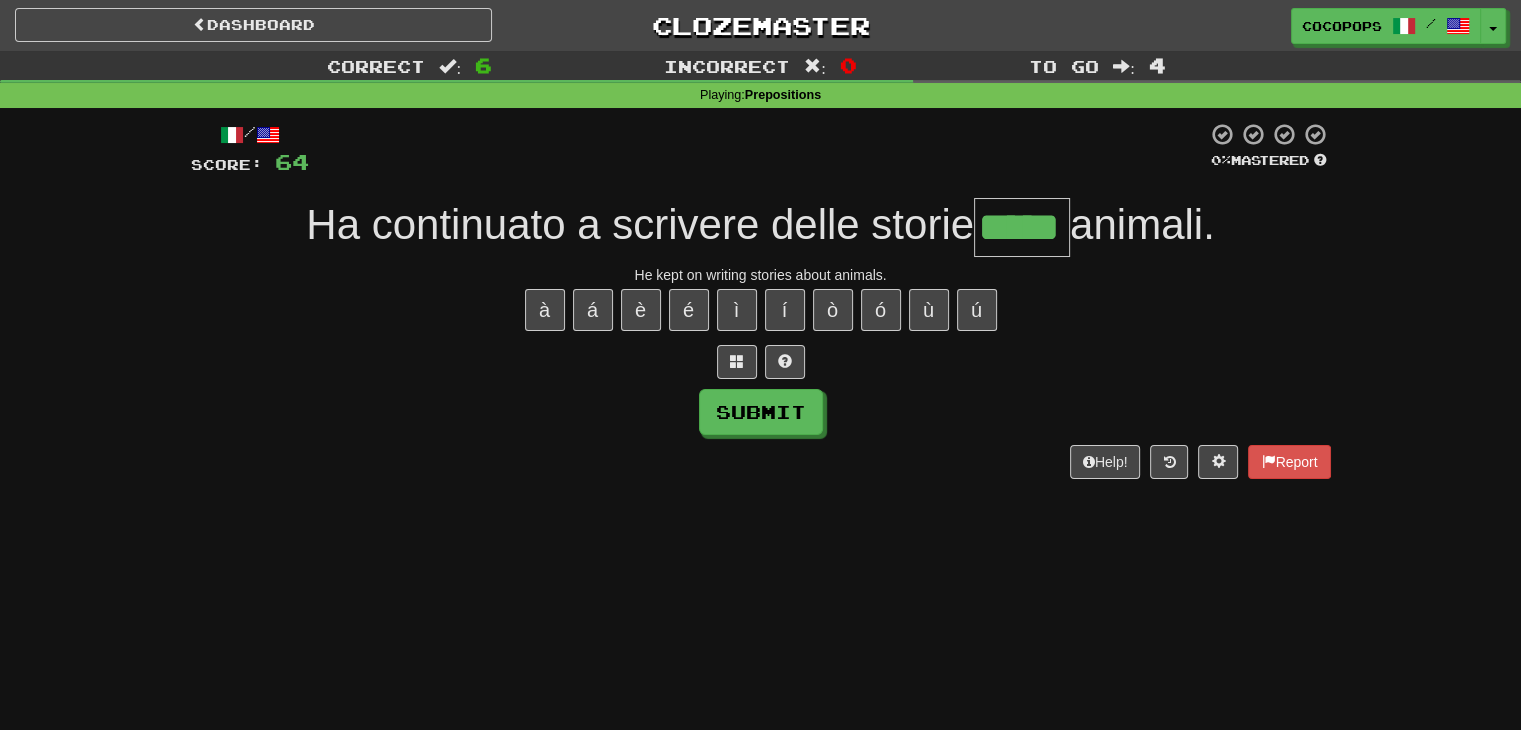 type on "*****" 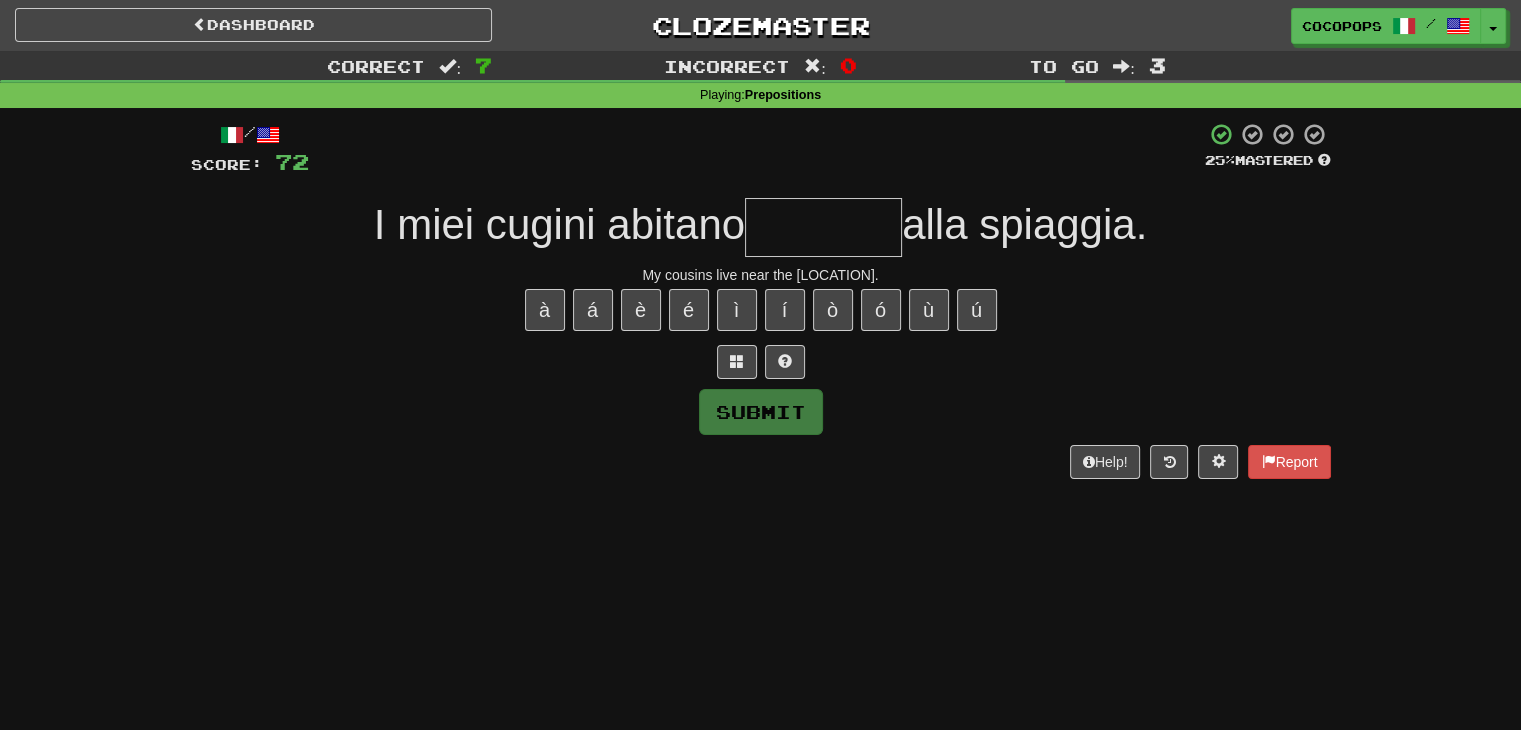 type on "*" 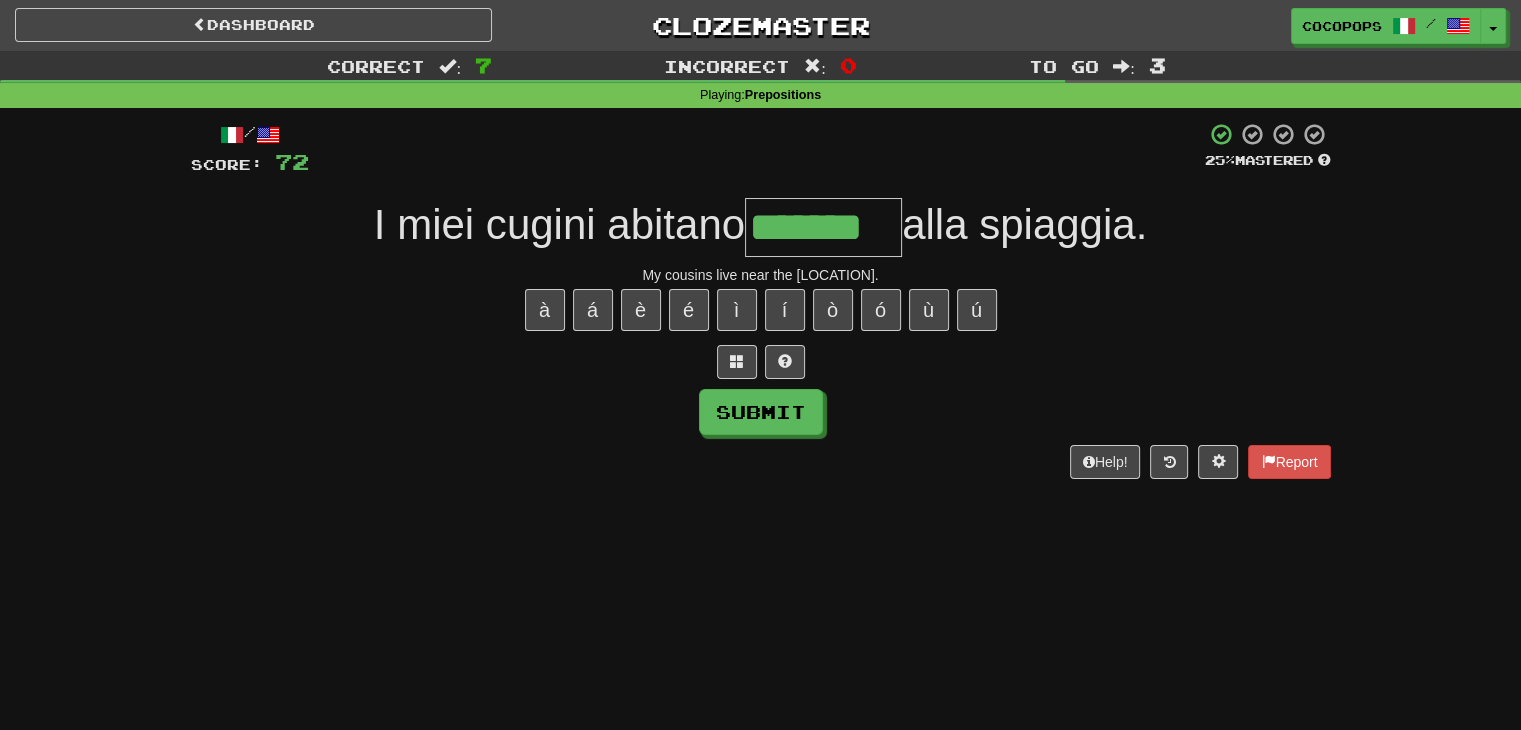 type on "*******" 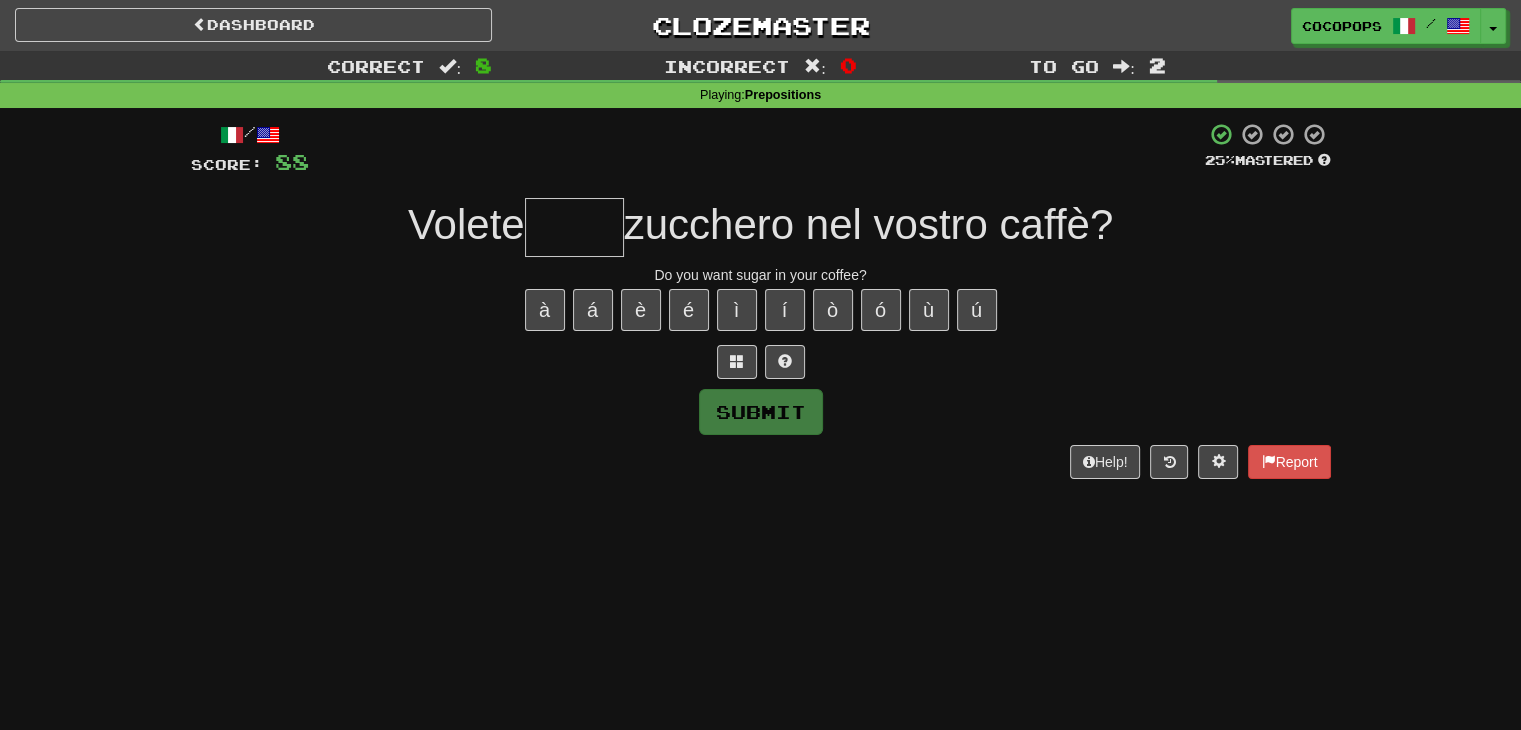 type on "*" 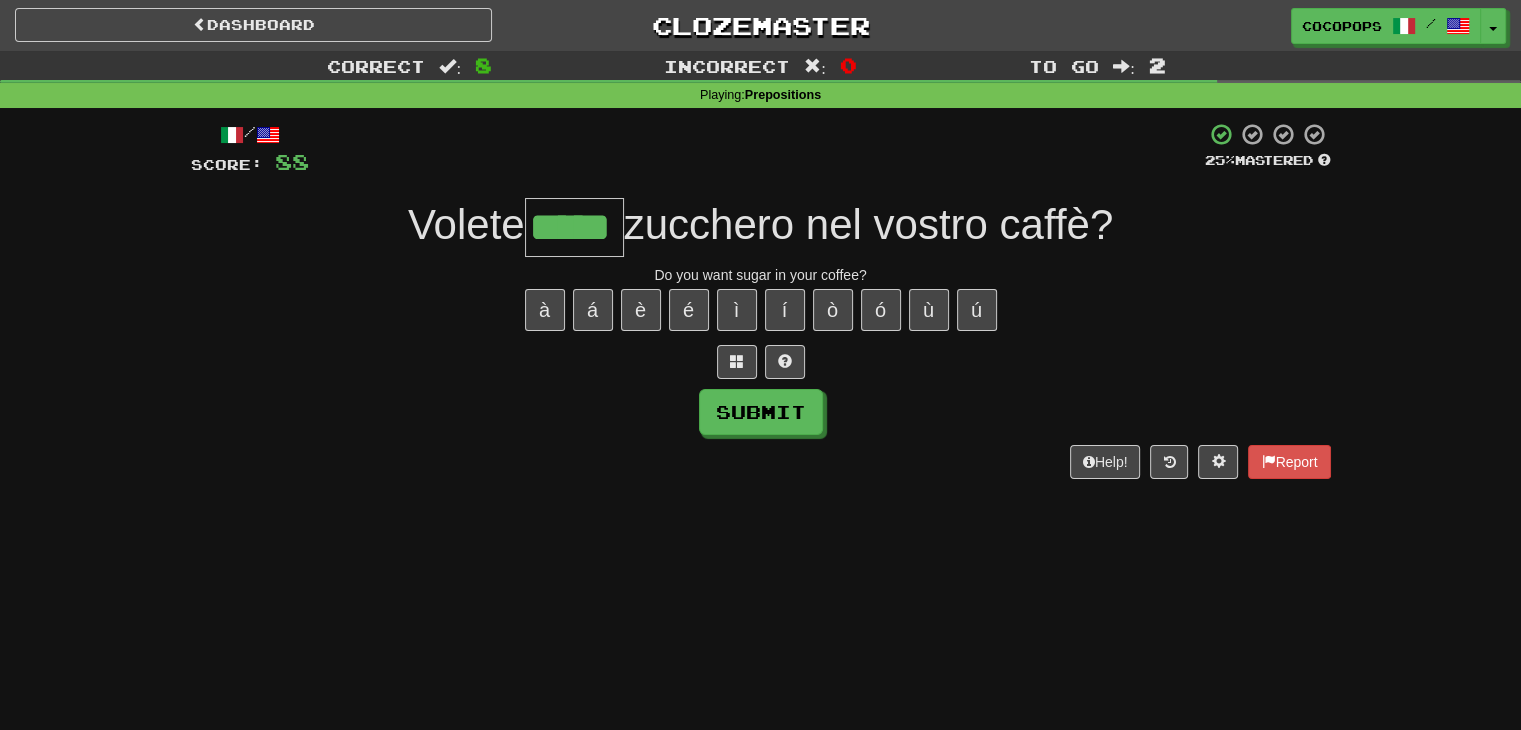 type on "*****" 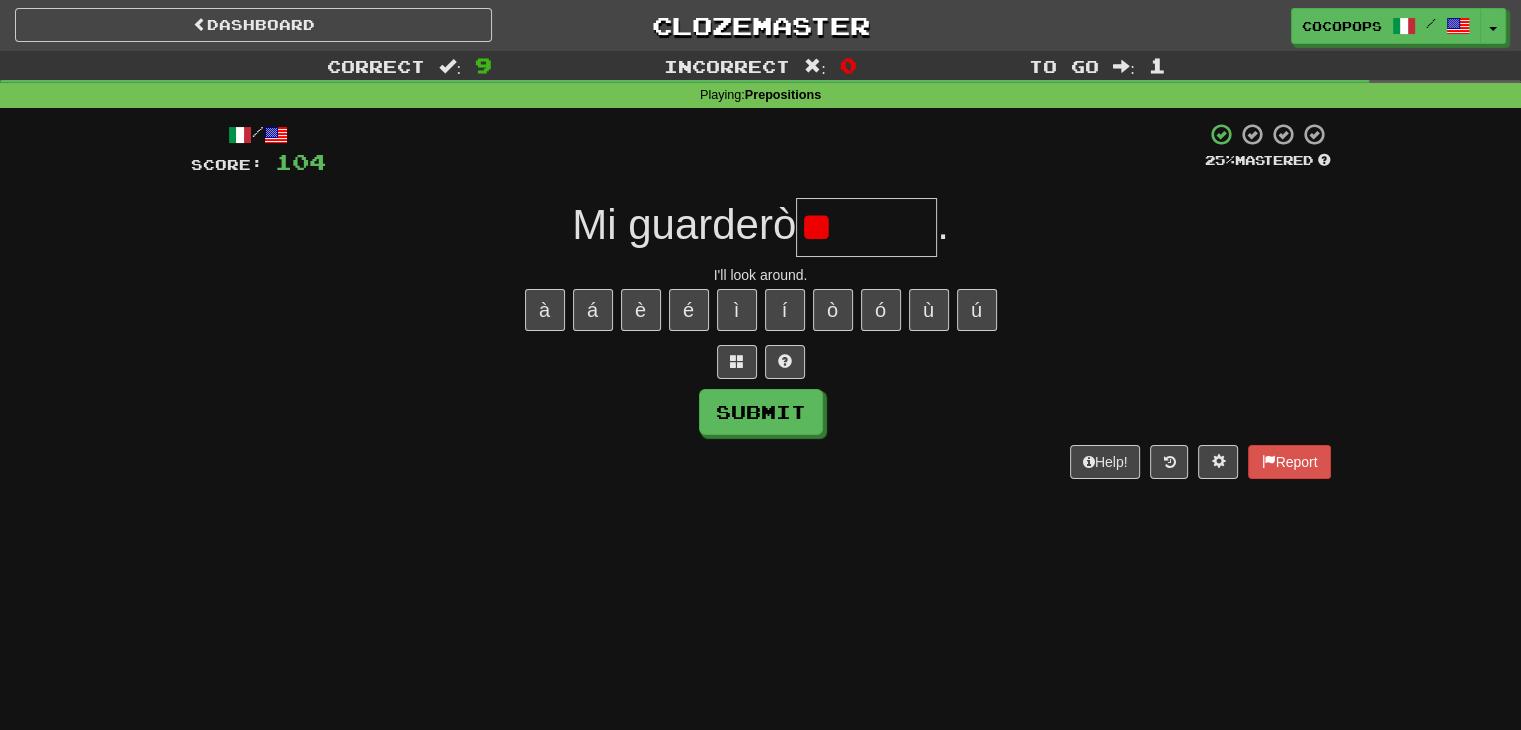 type on "*" 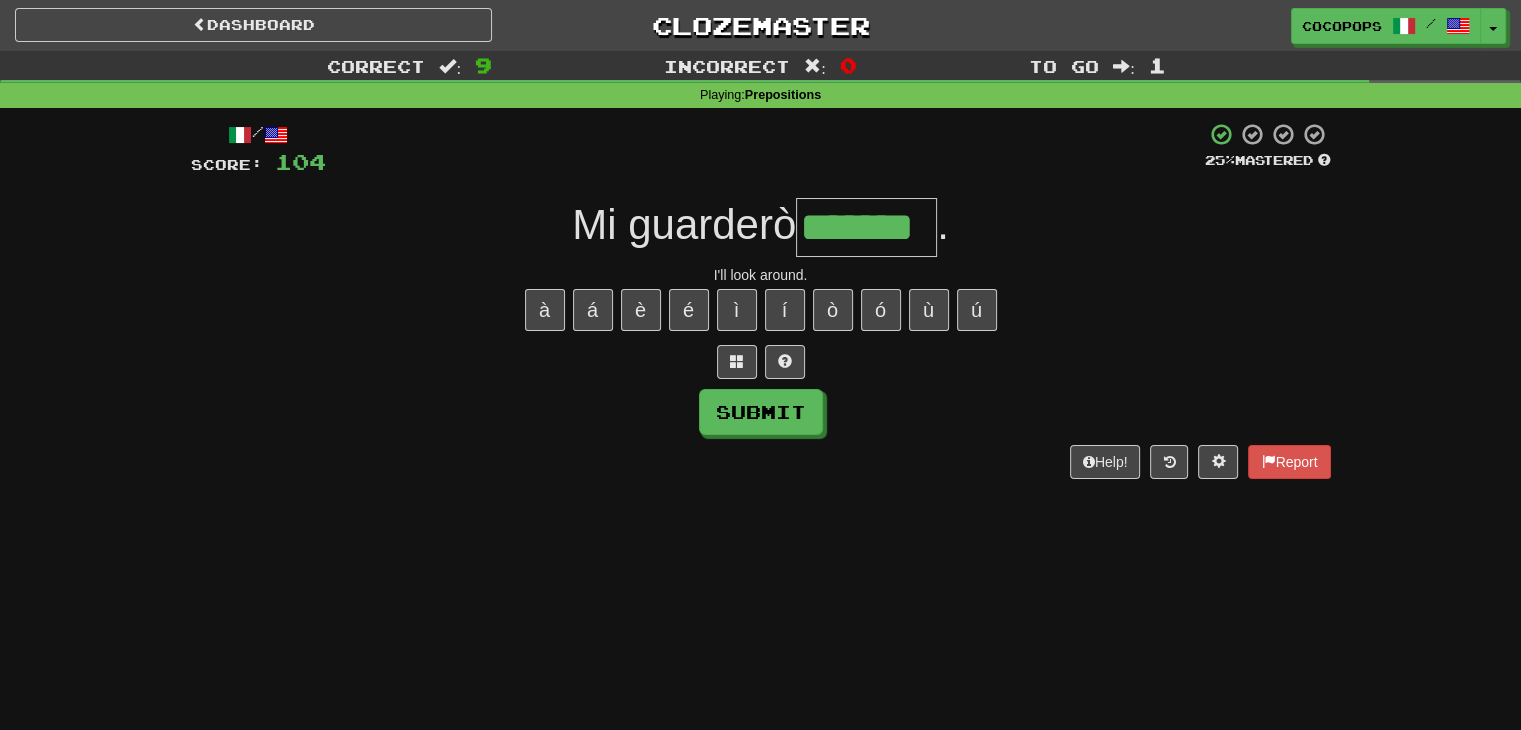 type on "*******" 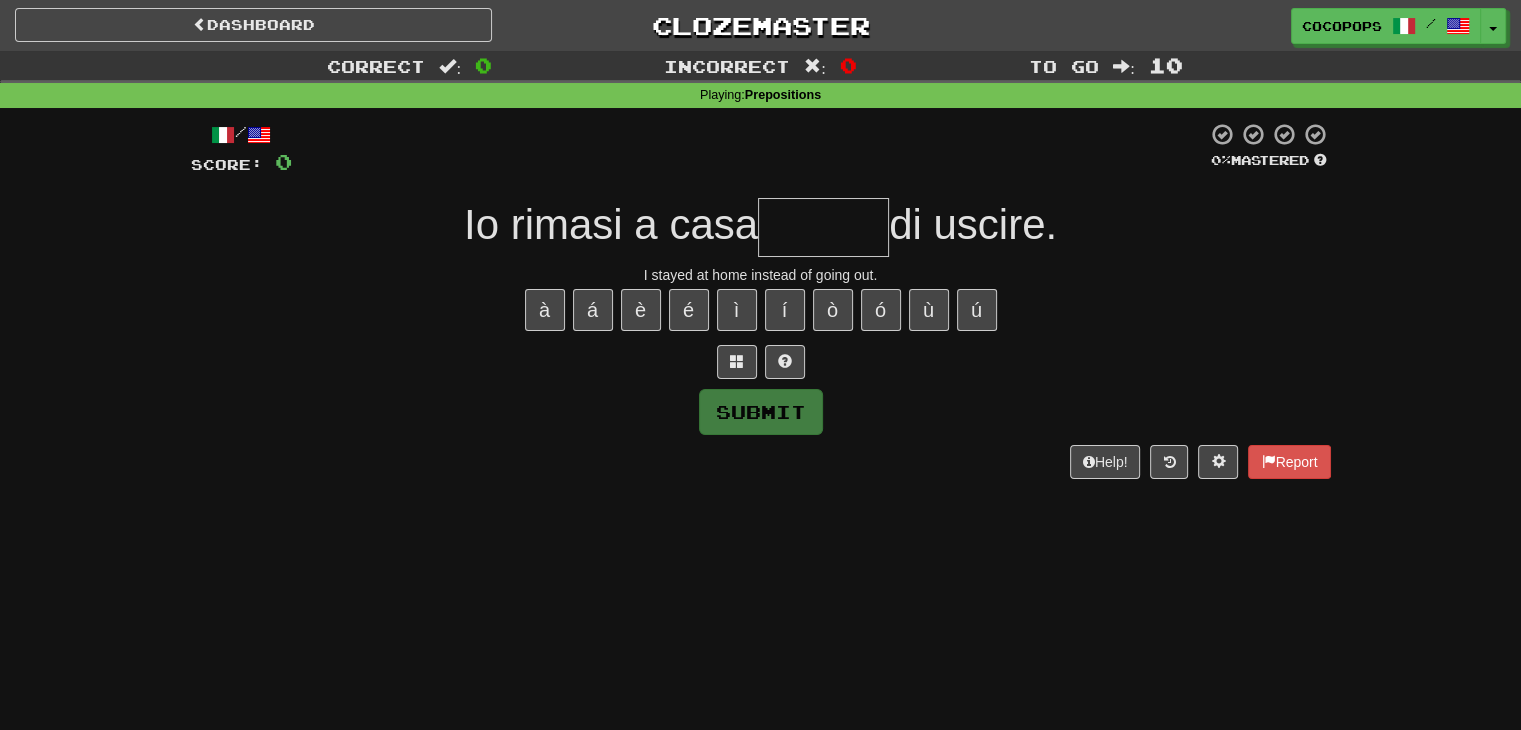 type on "*" 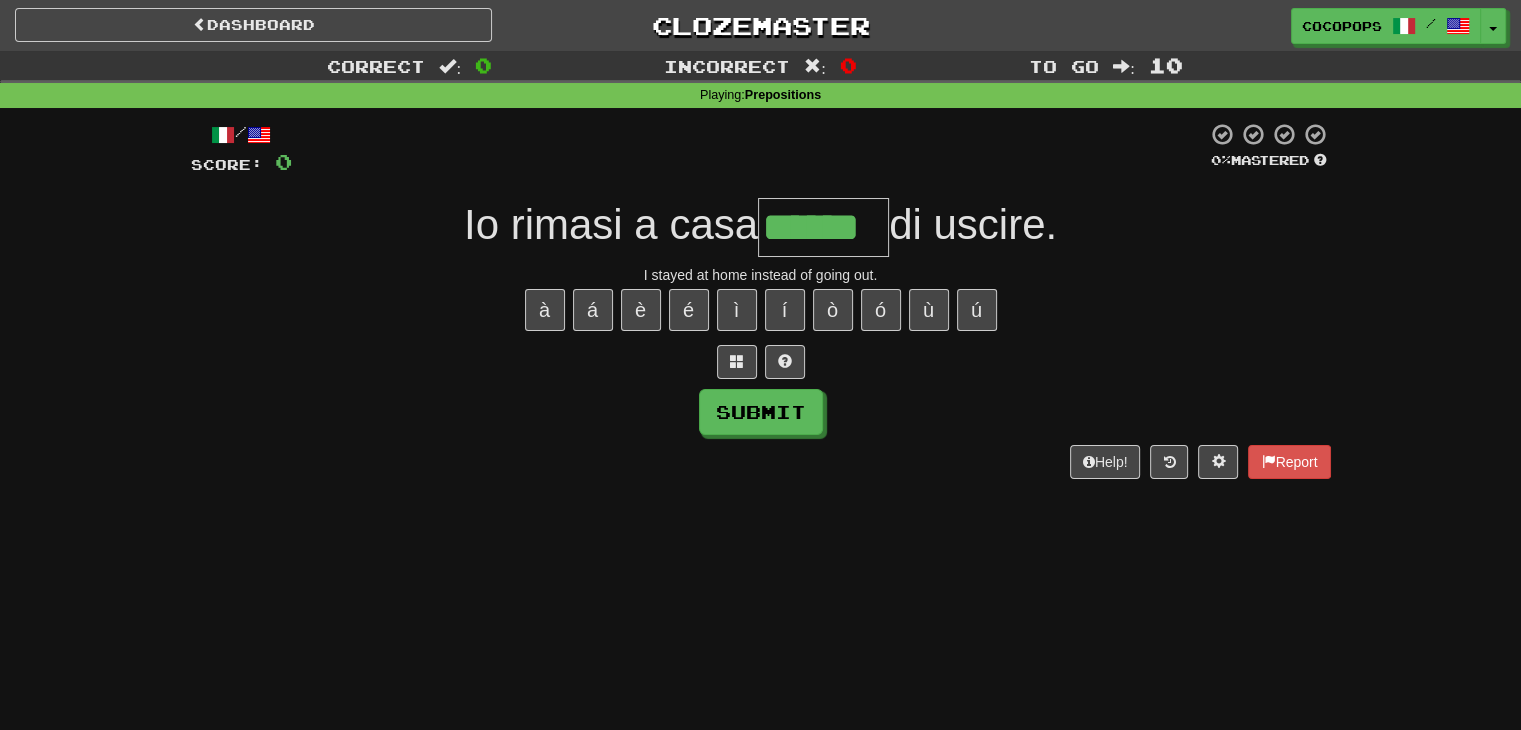 type on "******" 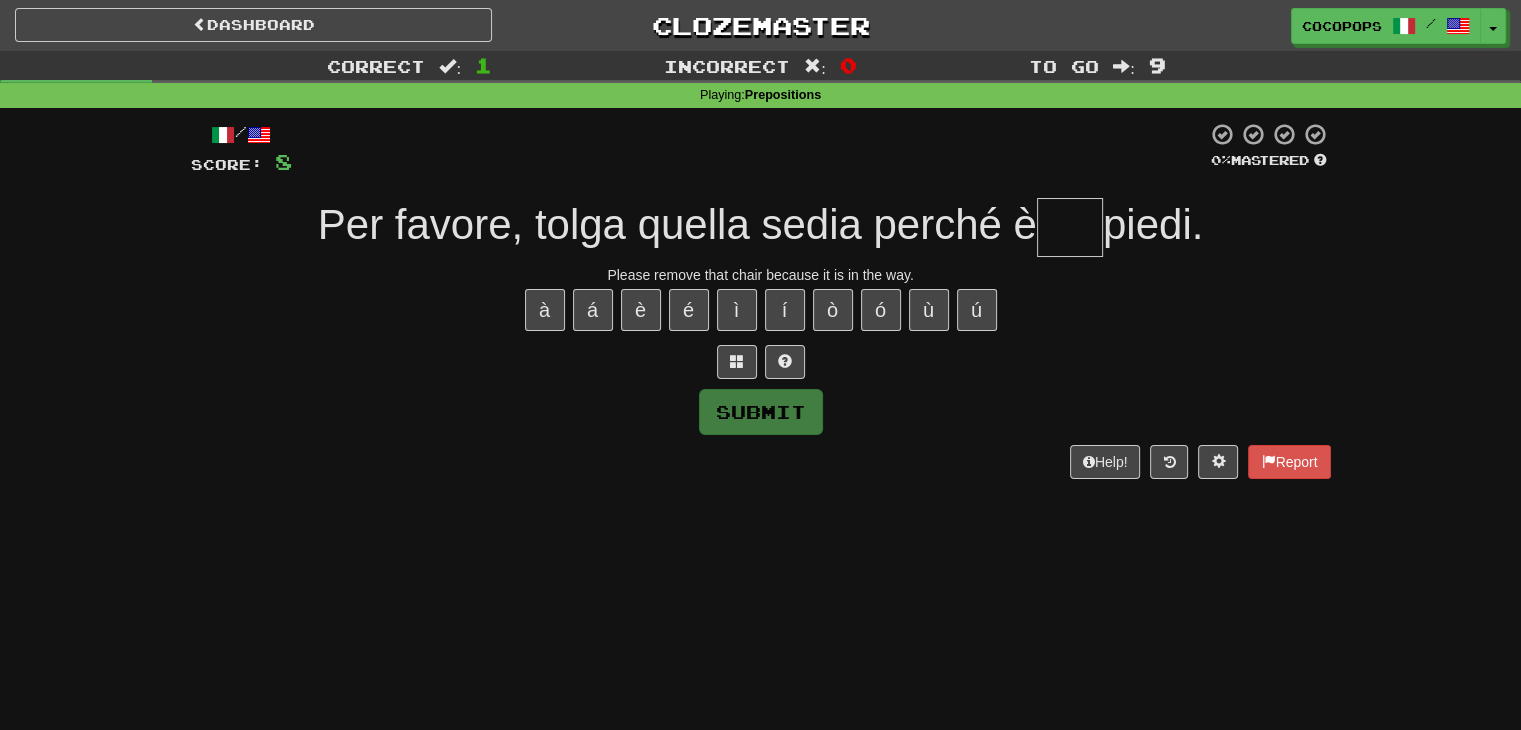 type on "*" 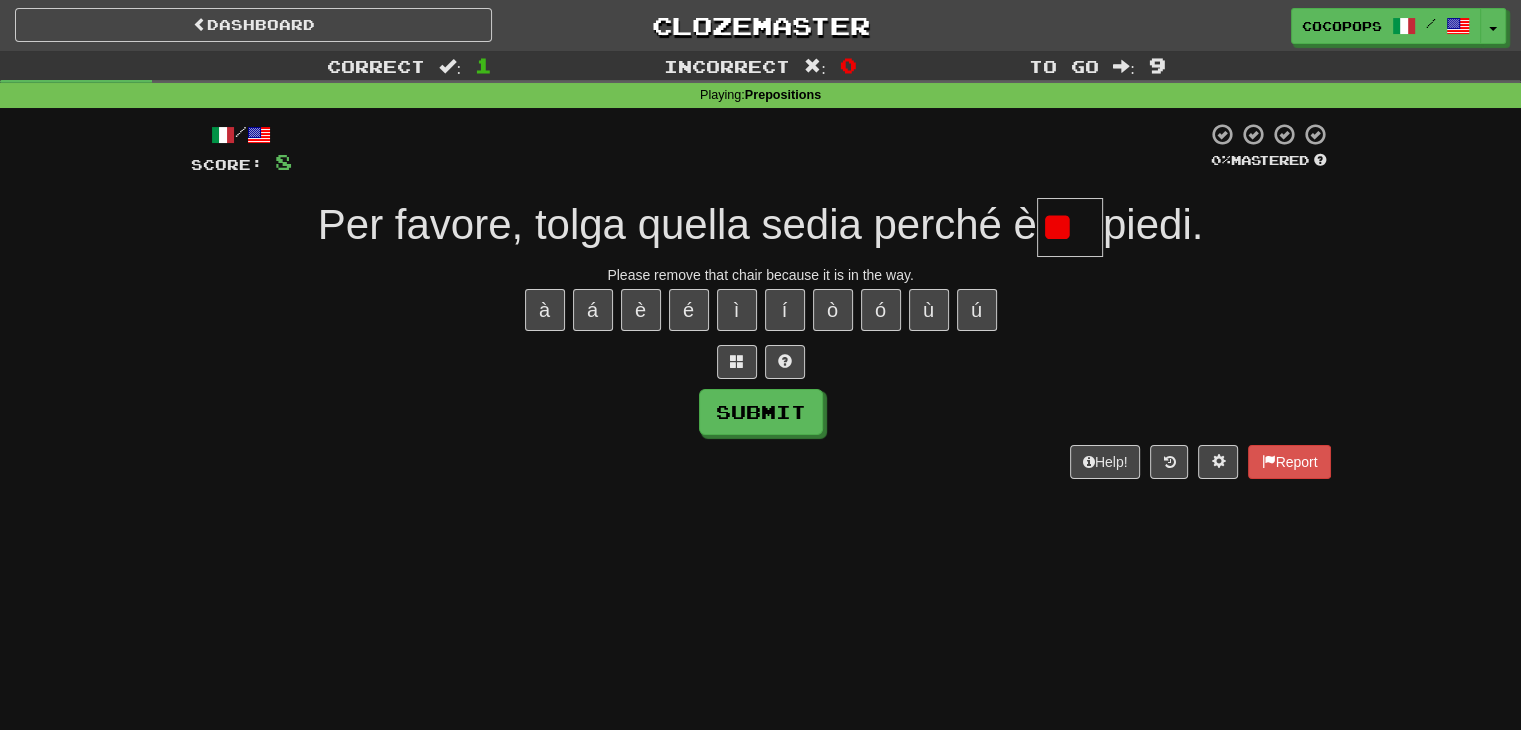 type on "*" 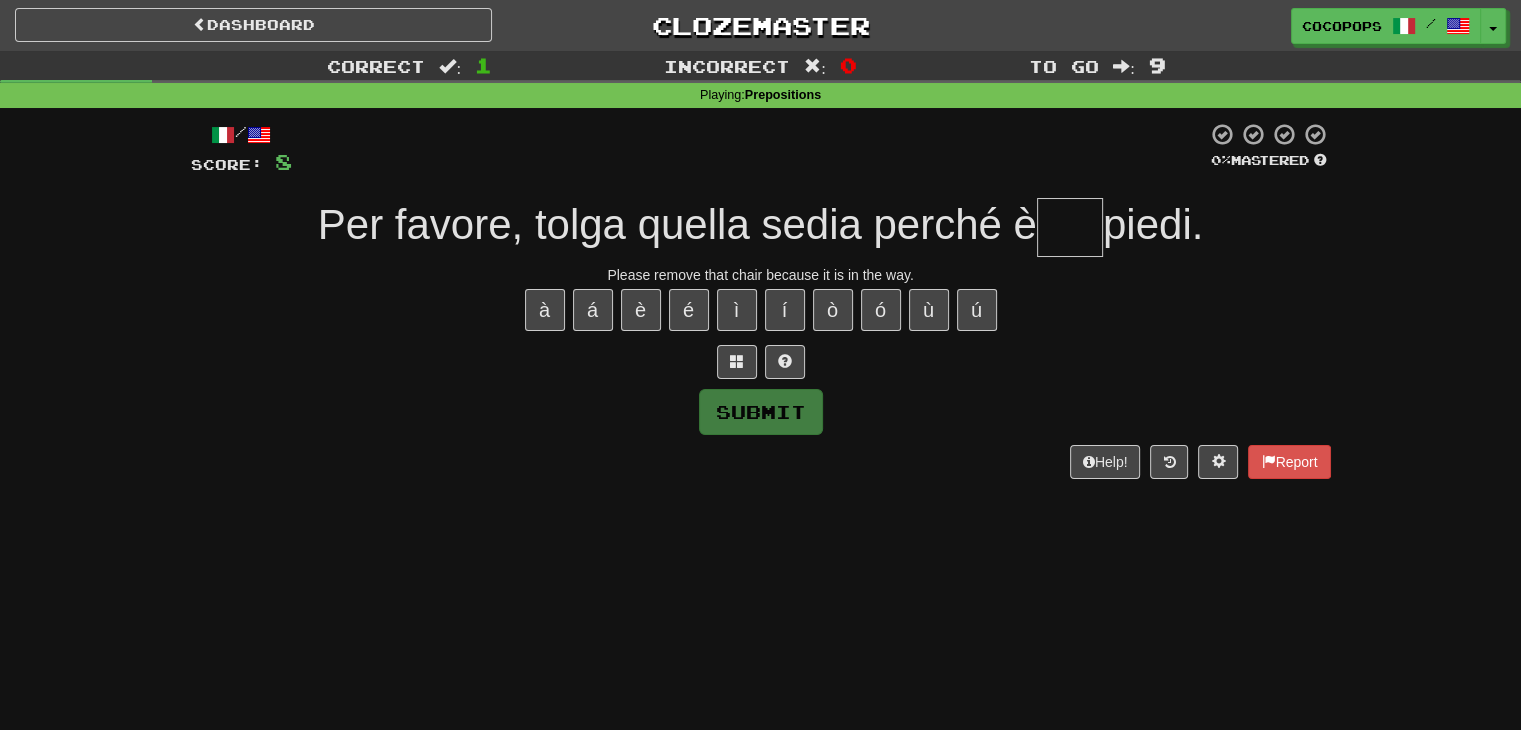 type on "*" 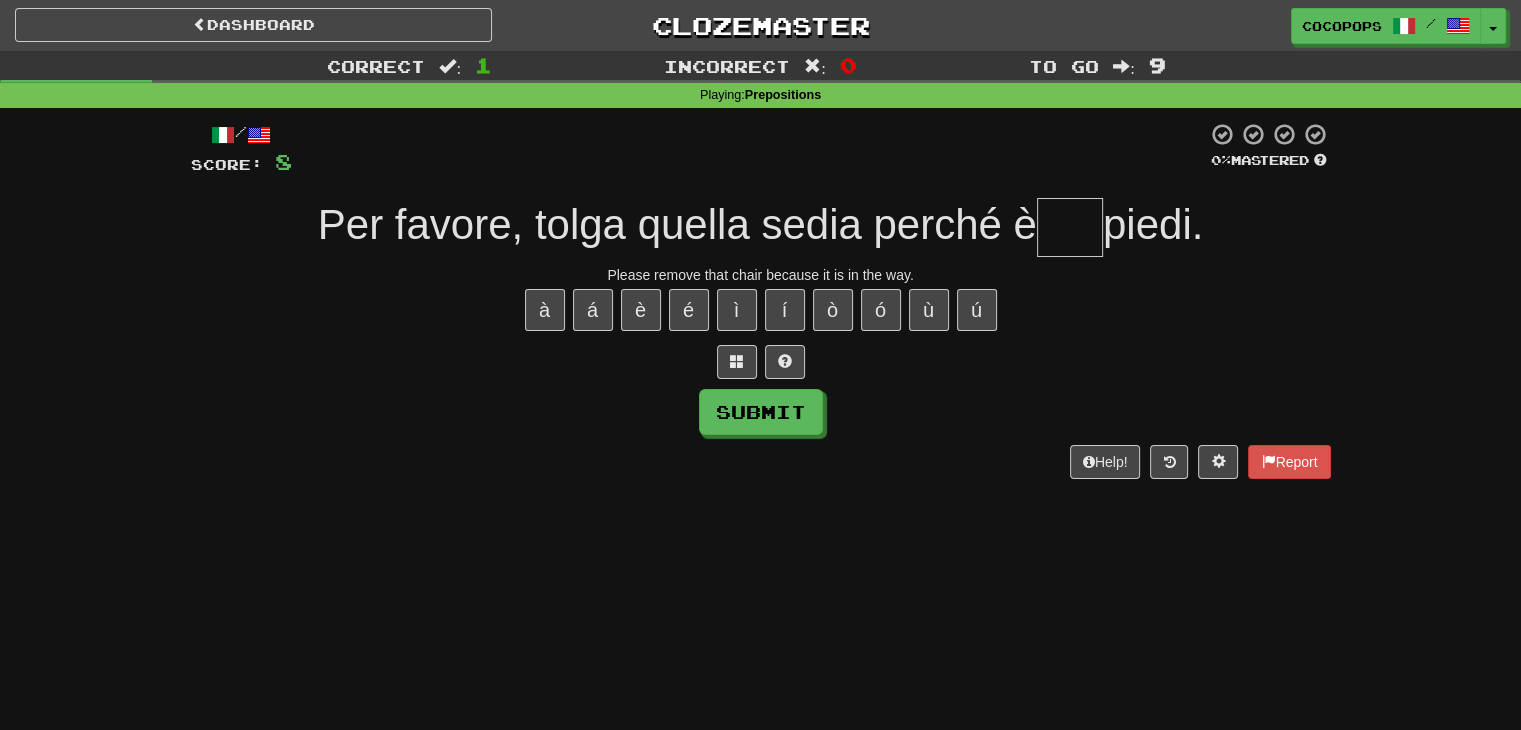 type on "*" 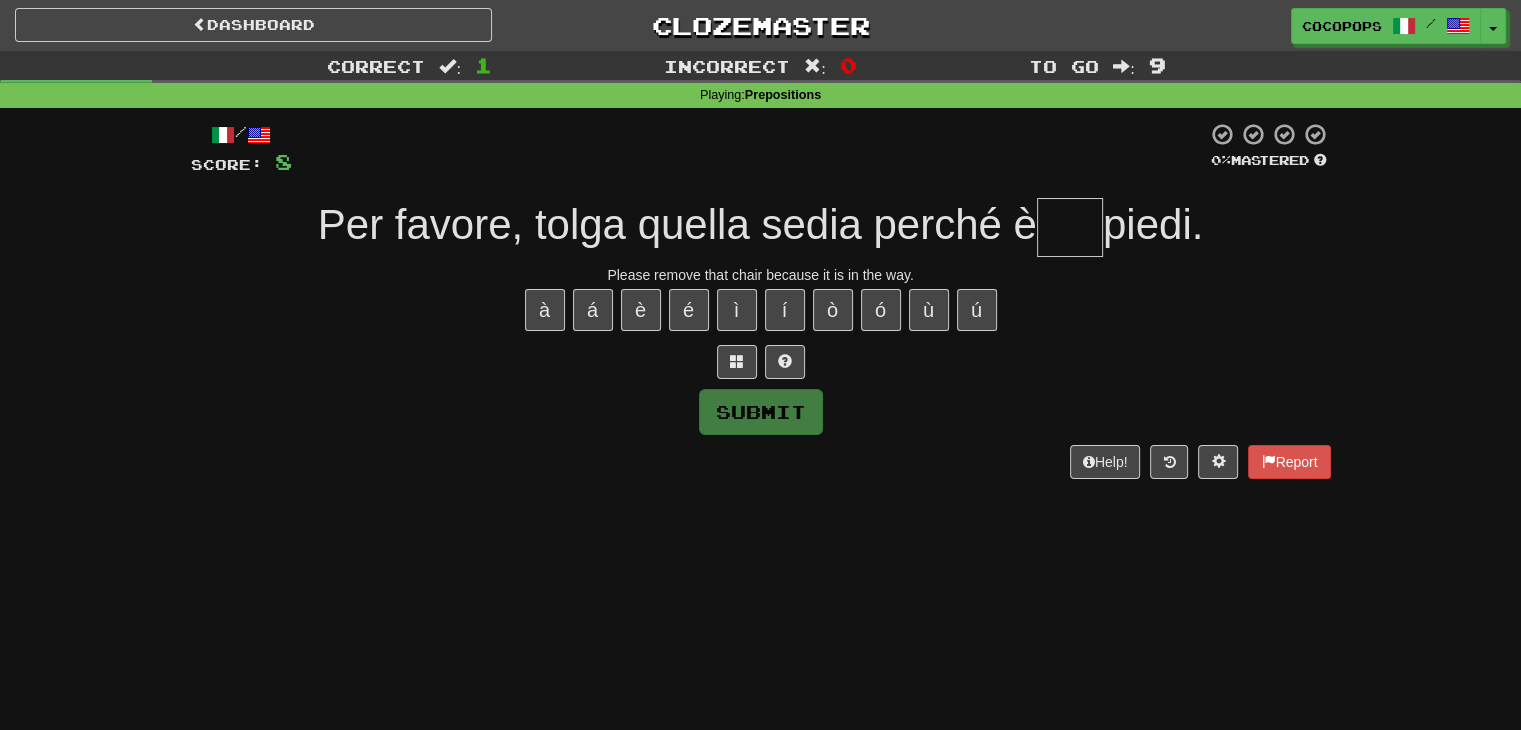 type on "*" 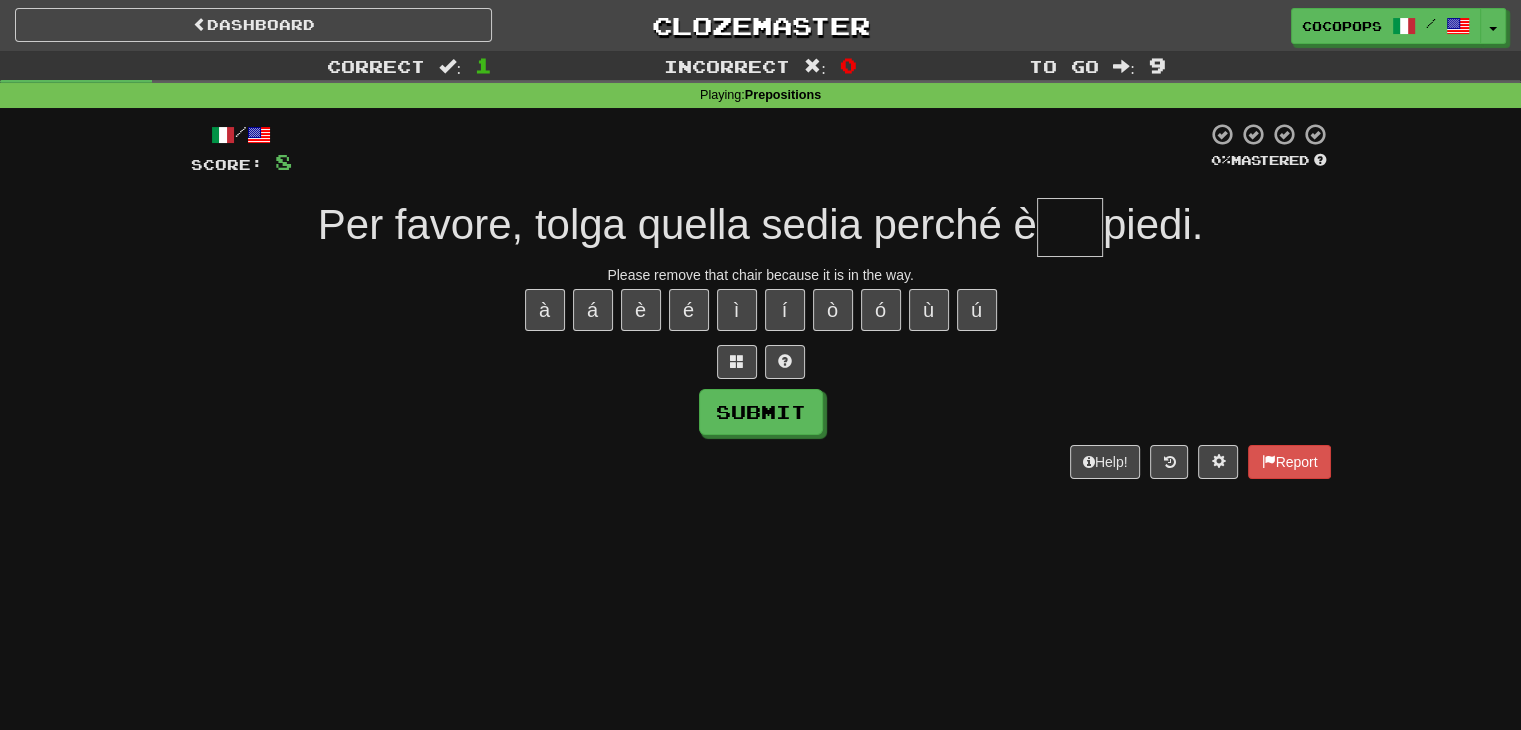 type on "*" 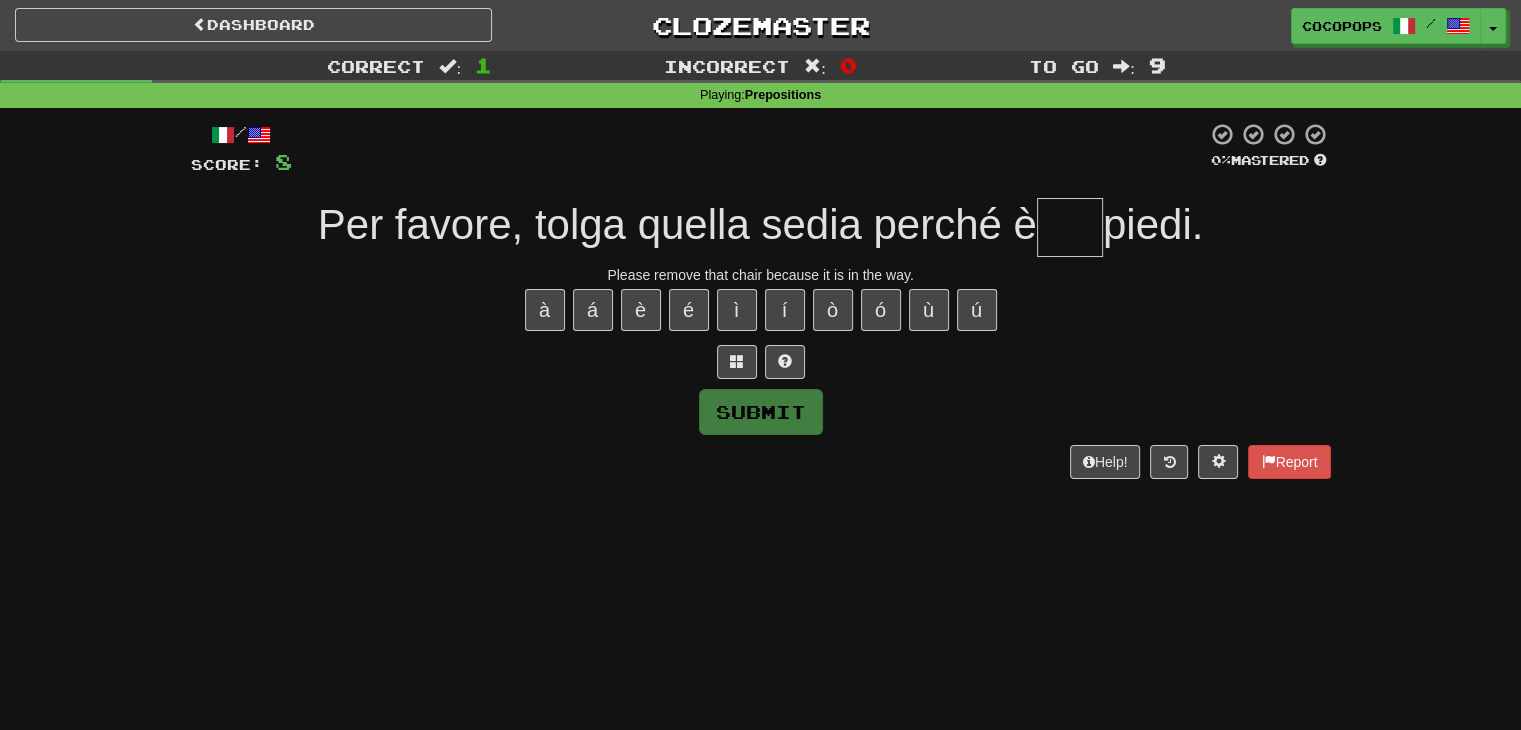 type on "*" 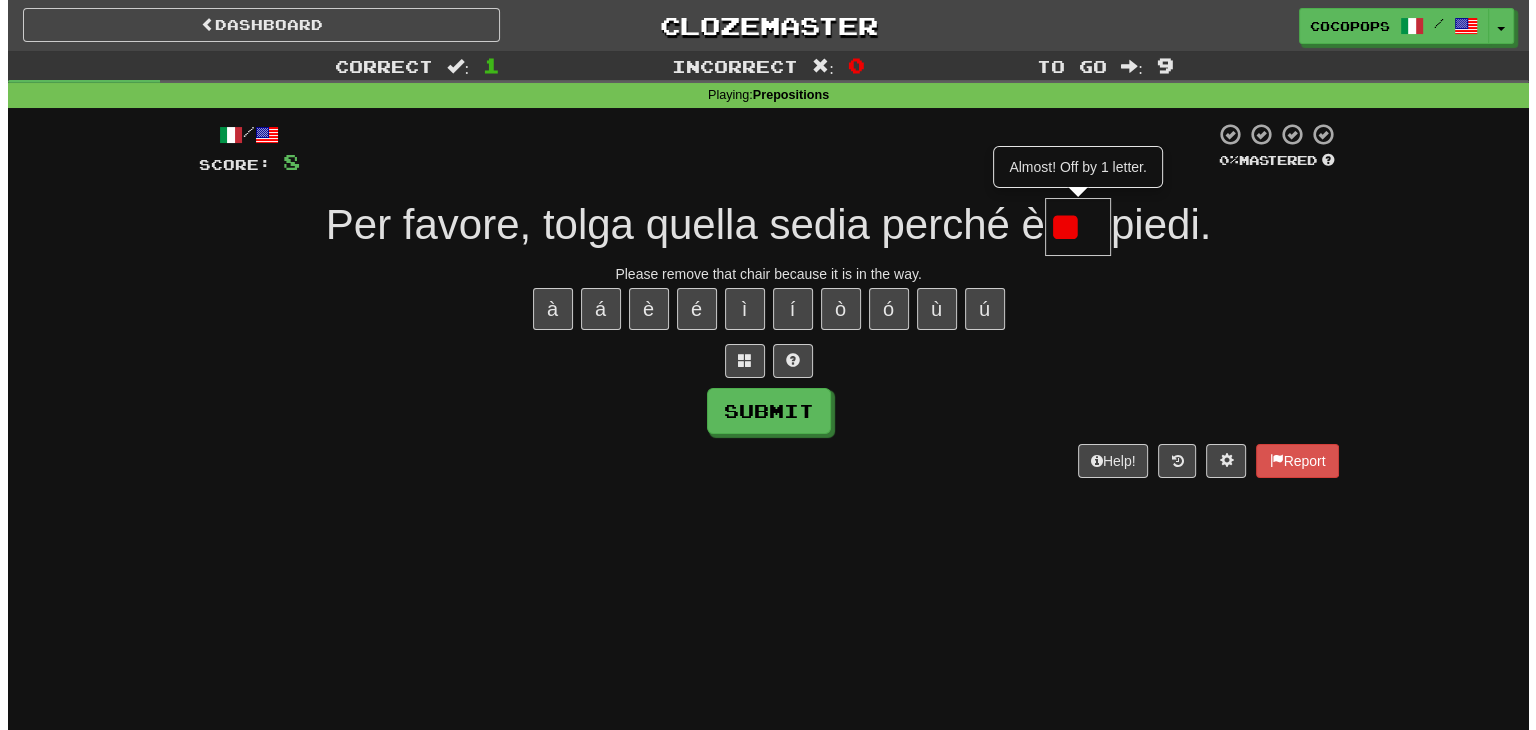 scroll, scrollTop: 0, scrollLeft: 0, axis: both 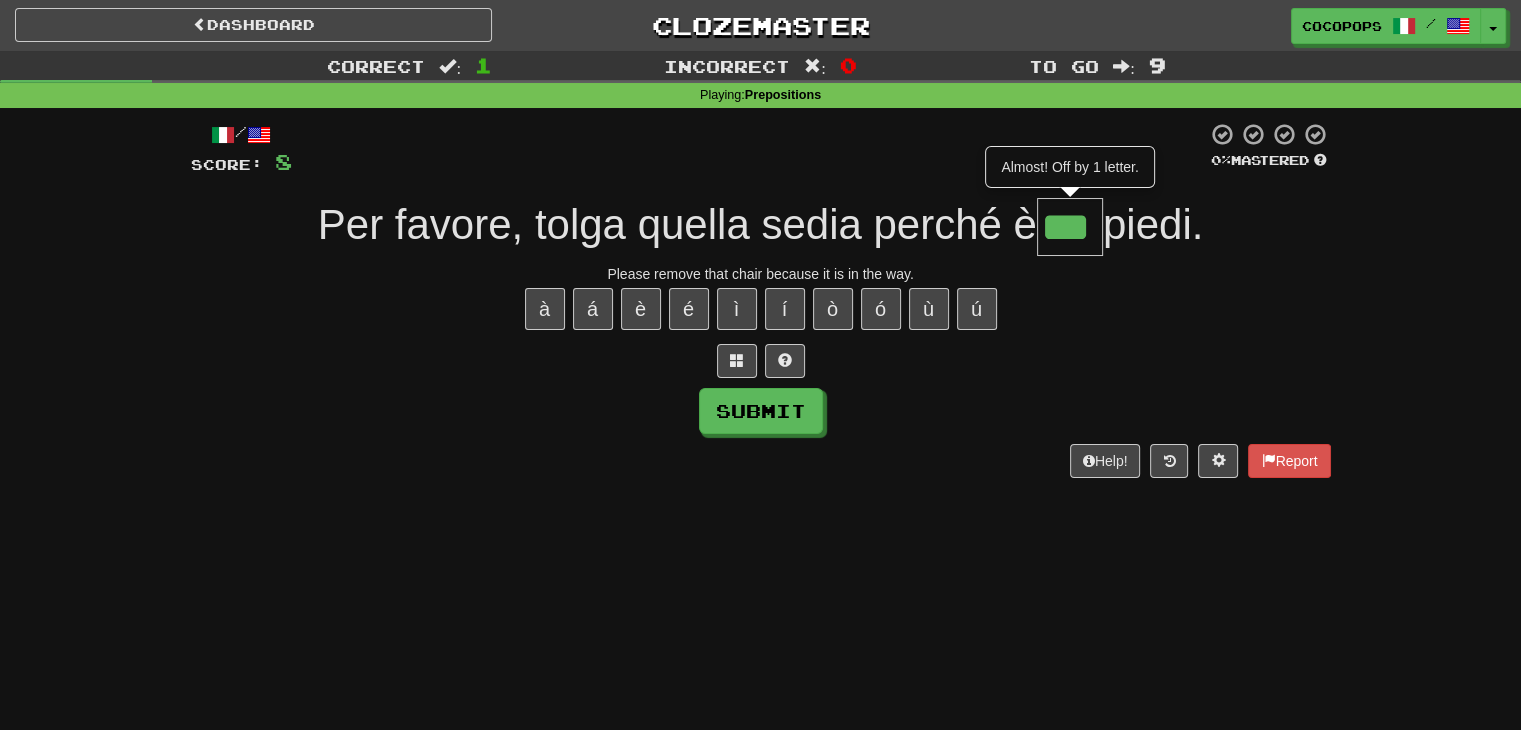 type on "***" 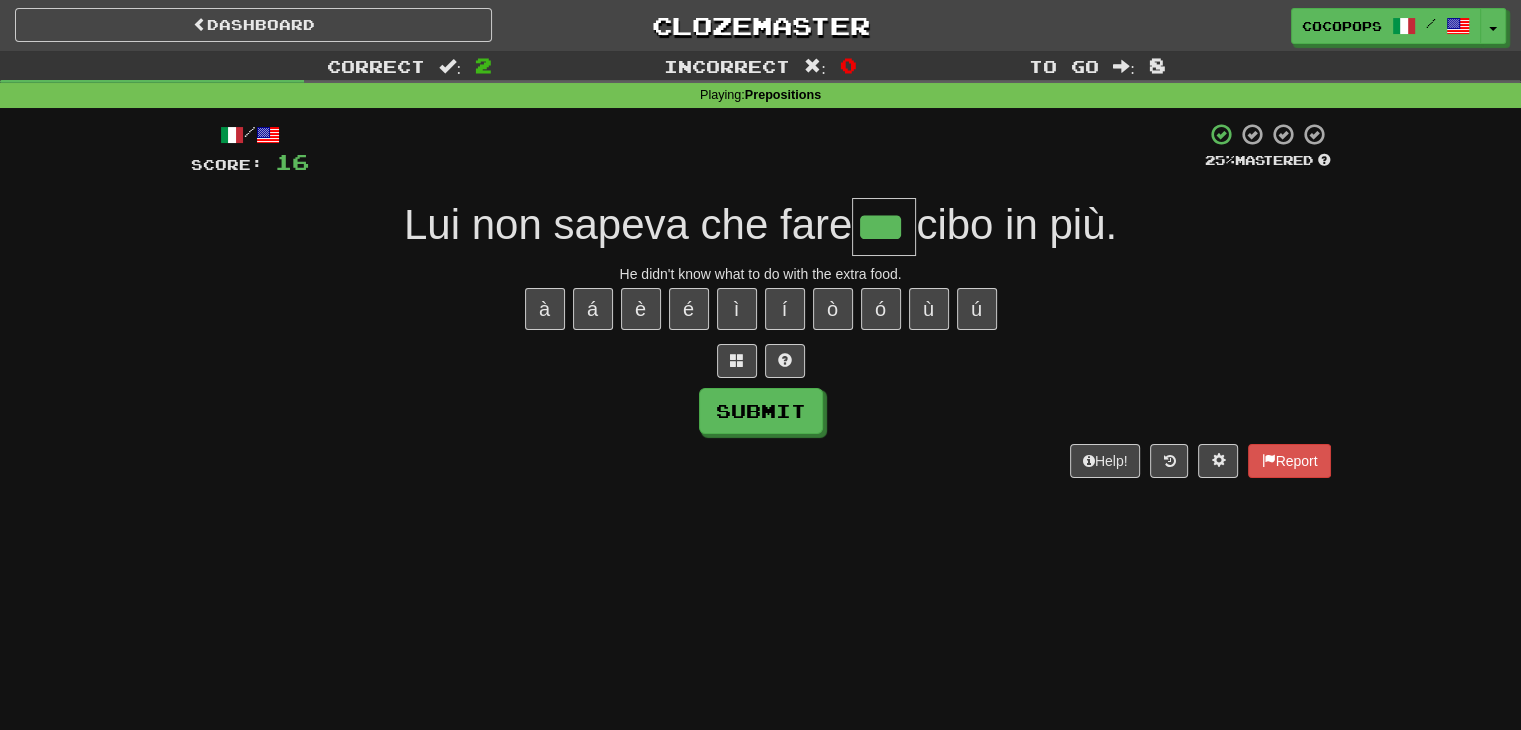 type on "***" 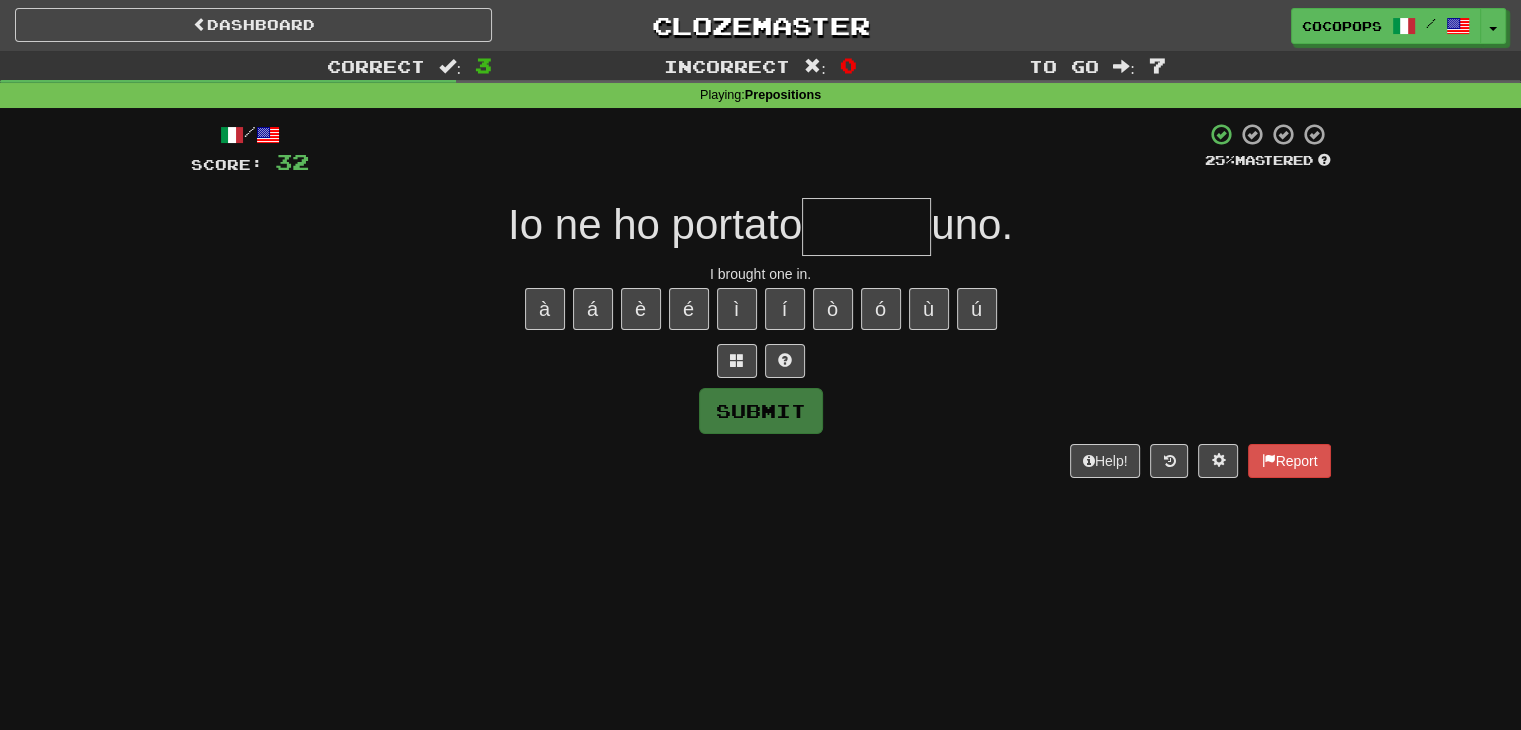 type on "*" 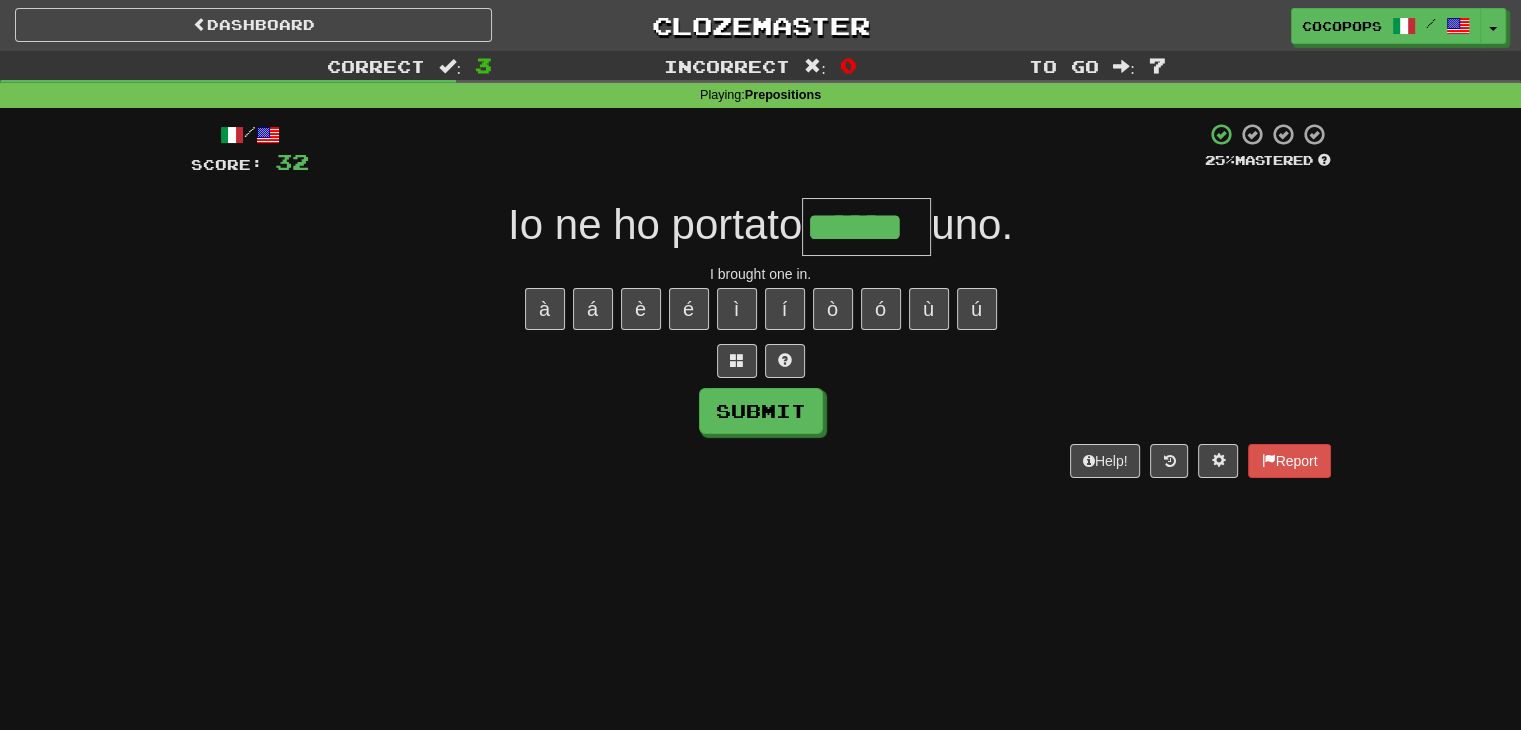 type on "******" 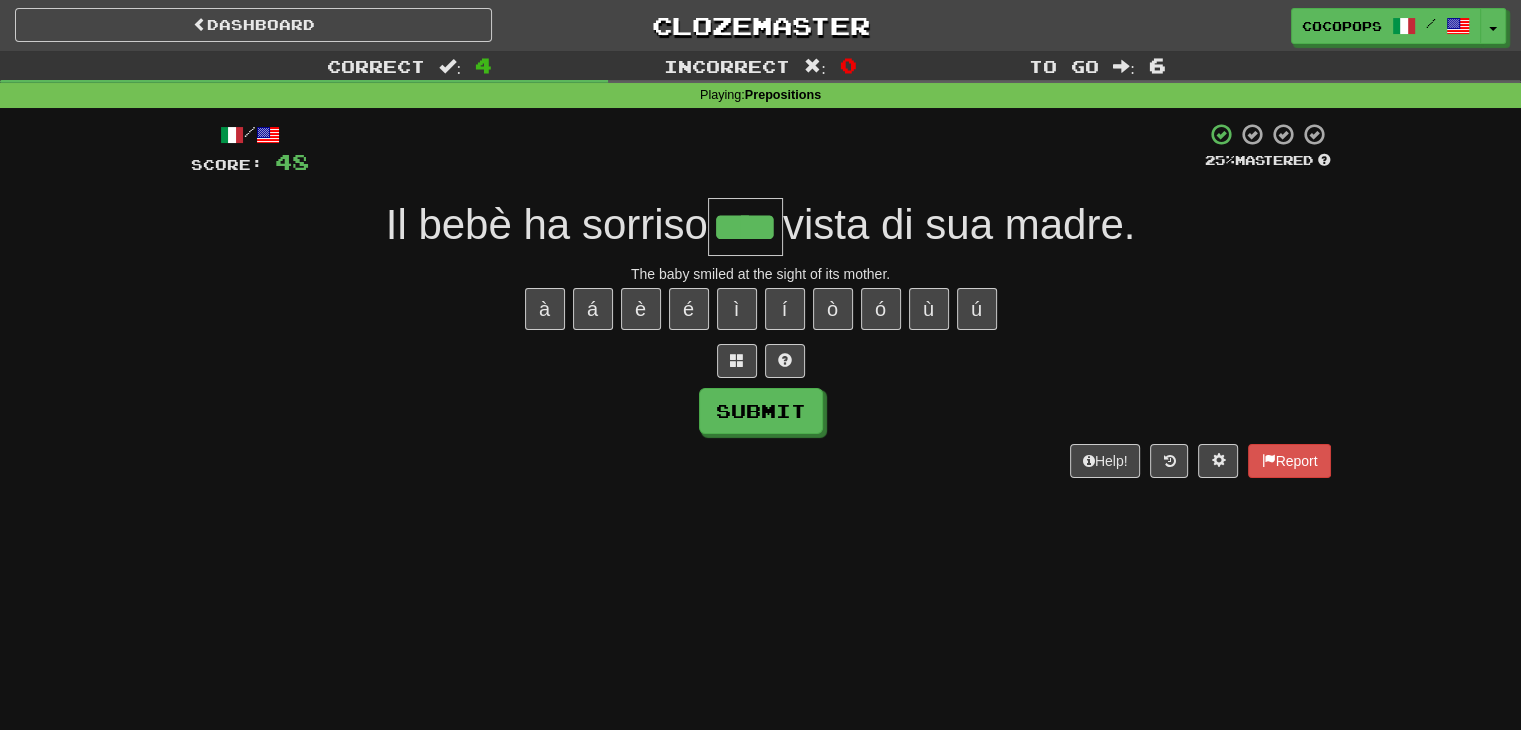 type on "****" 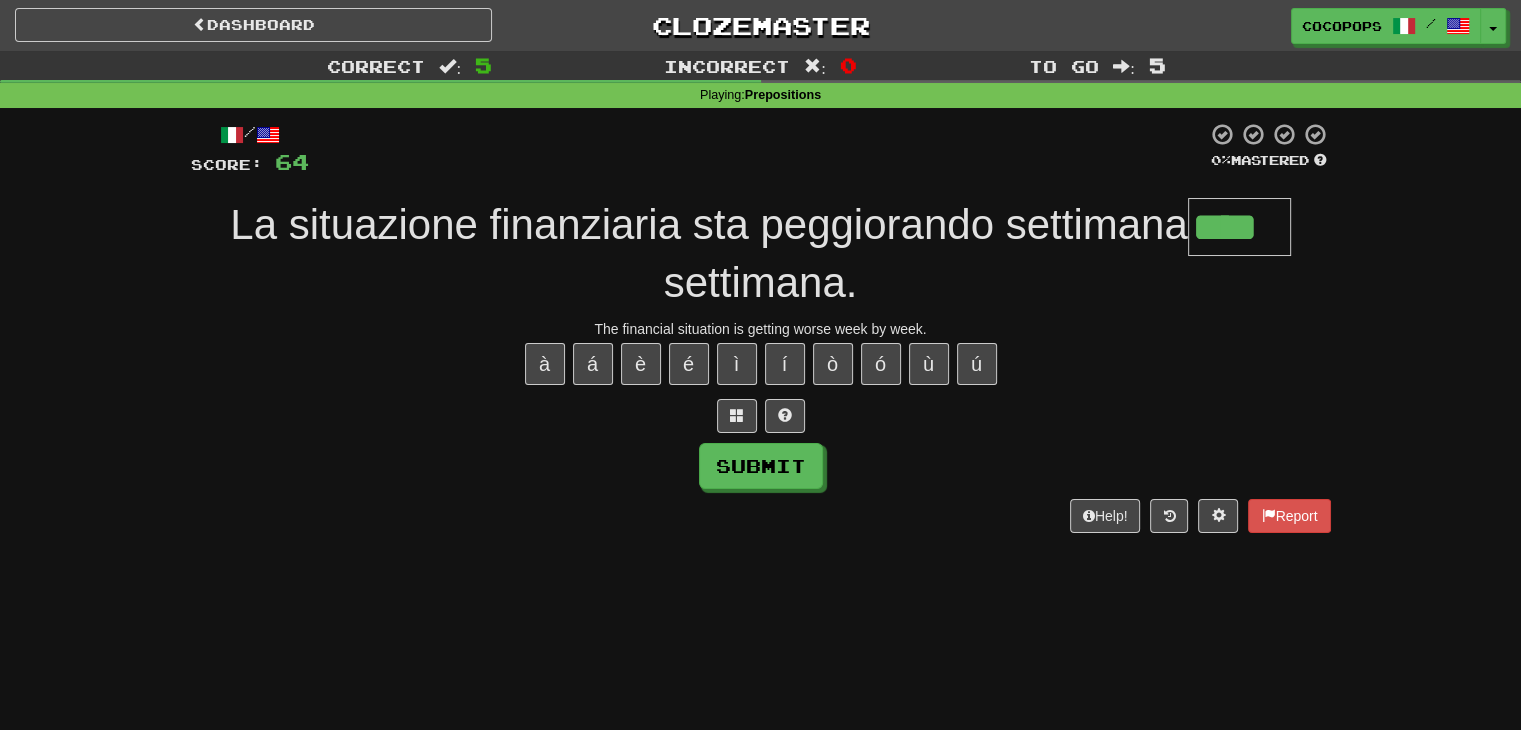 type on "****" 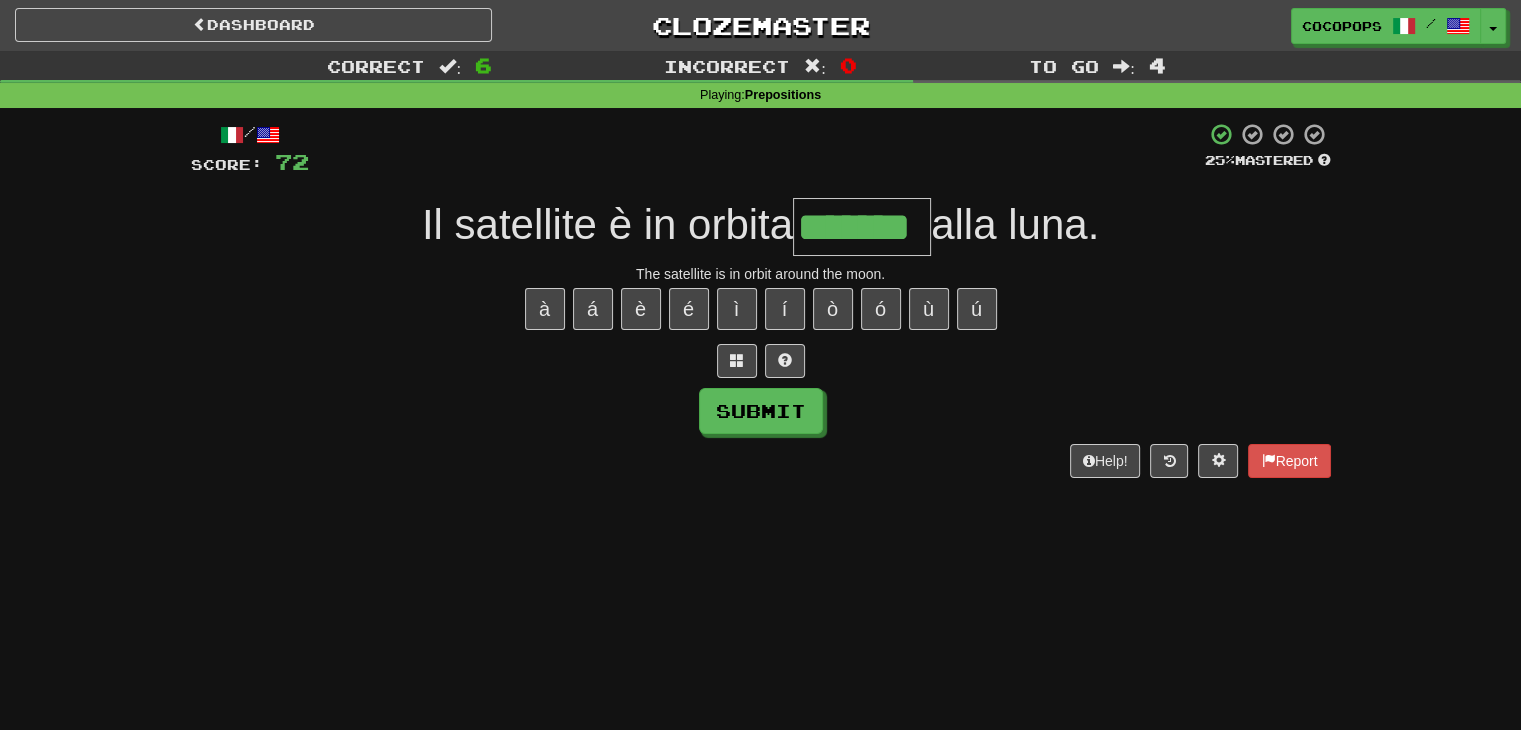 type on "*******" 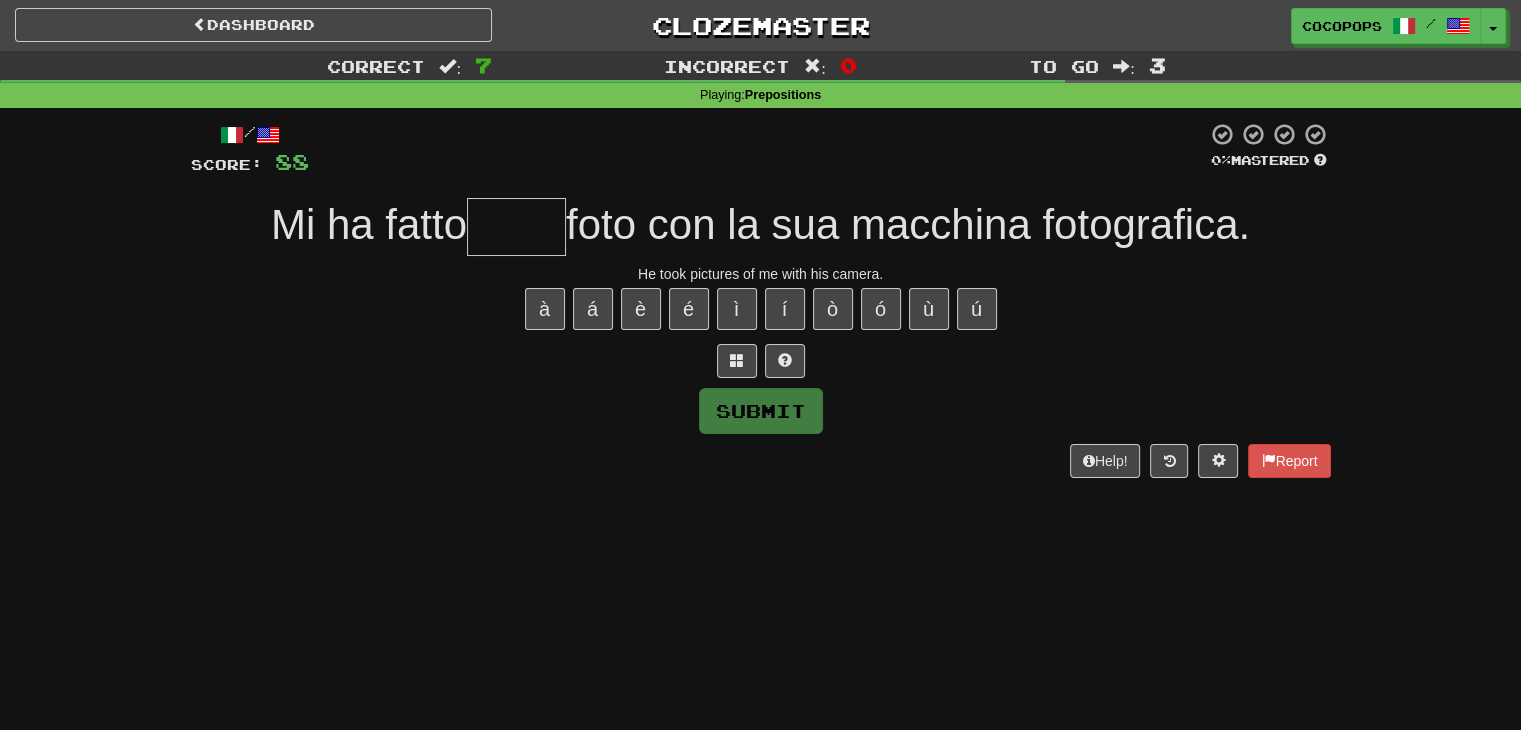type on "*" 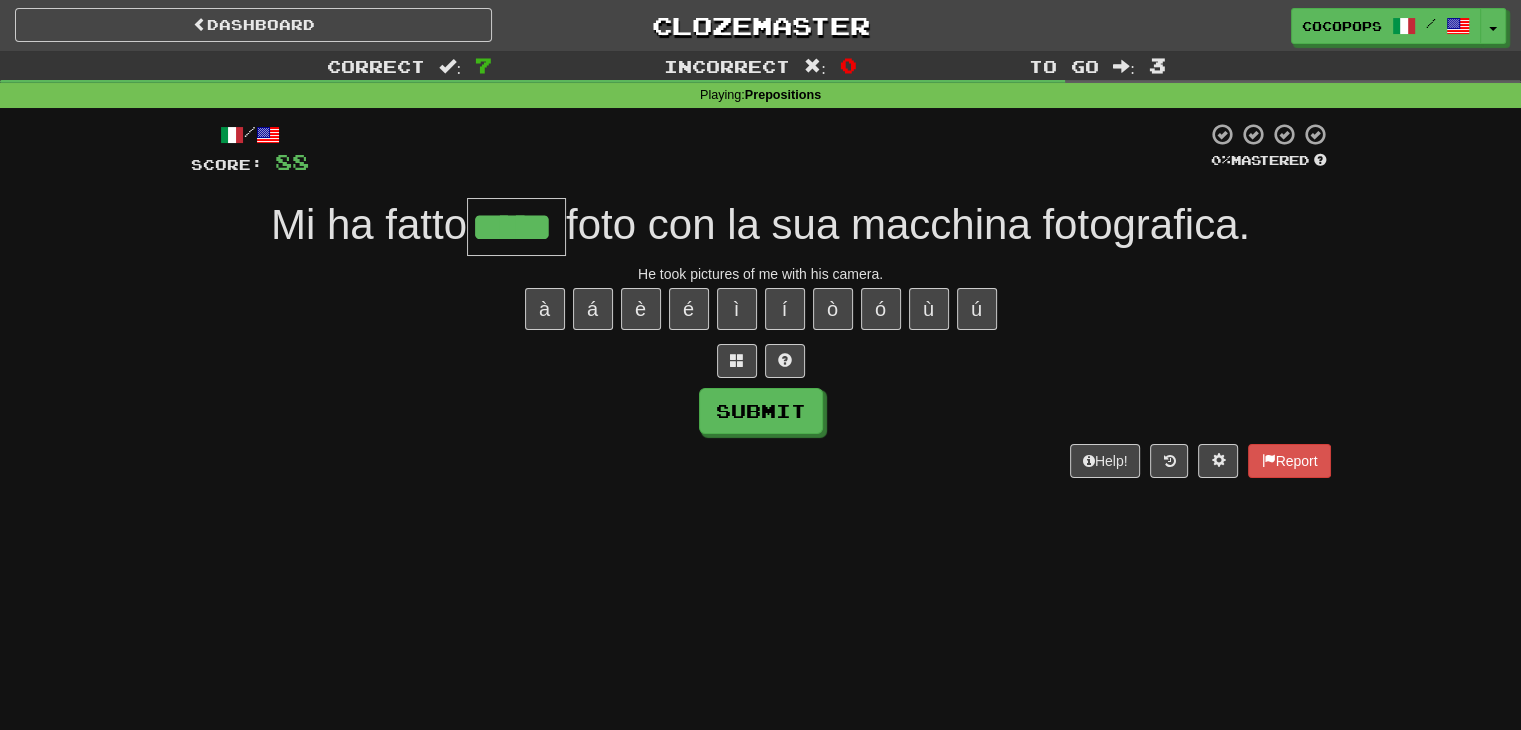 type on "*****" 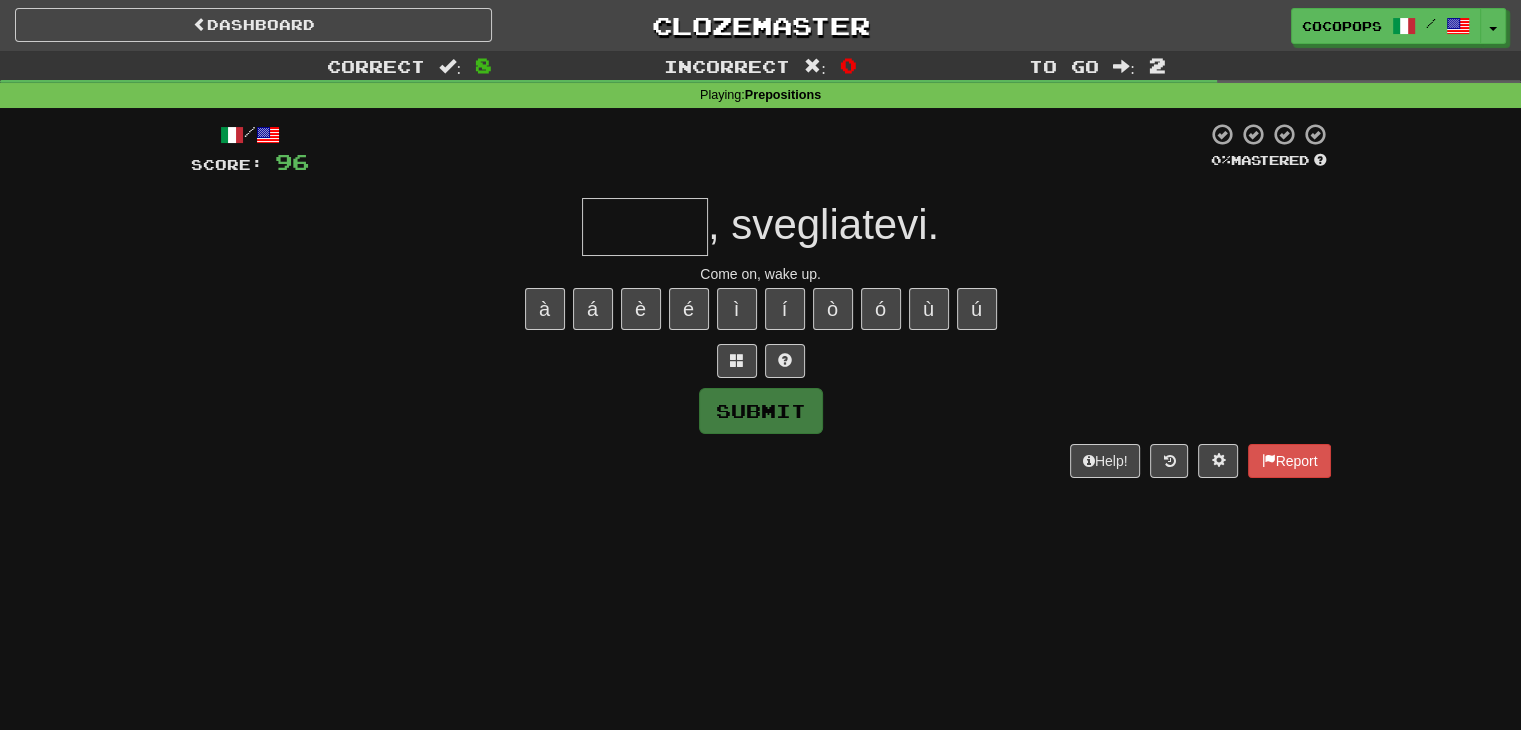 type on "*" 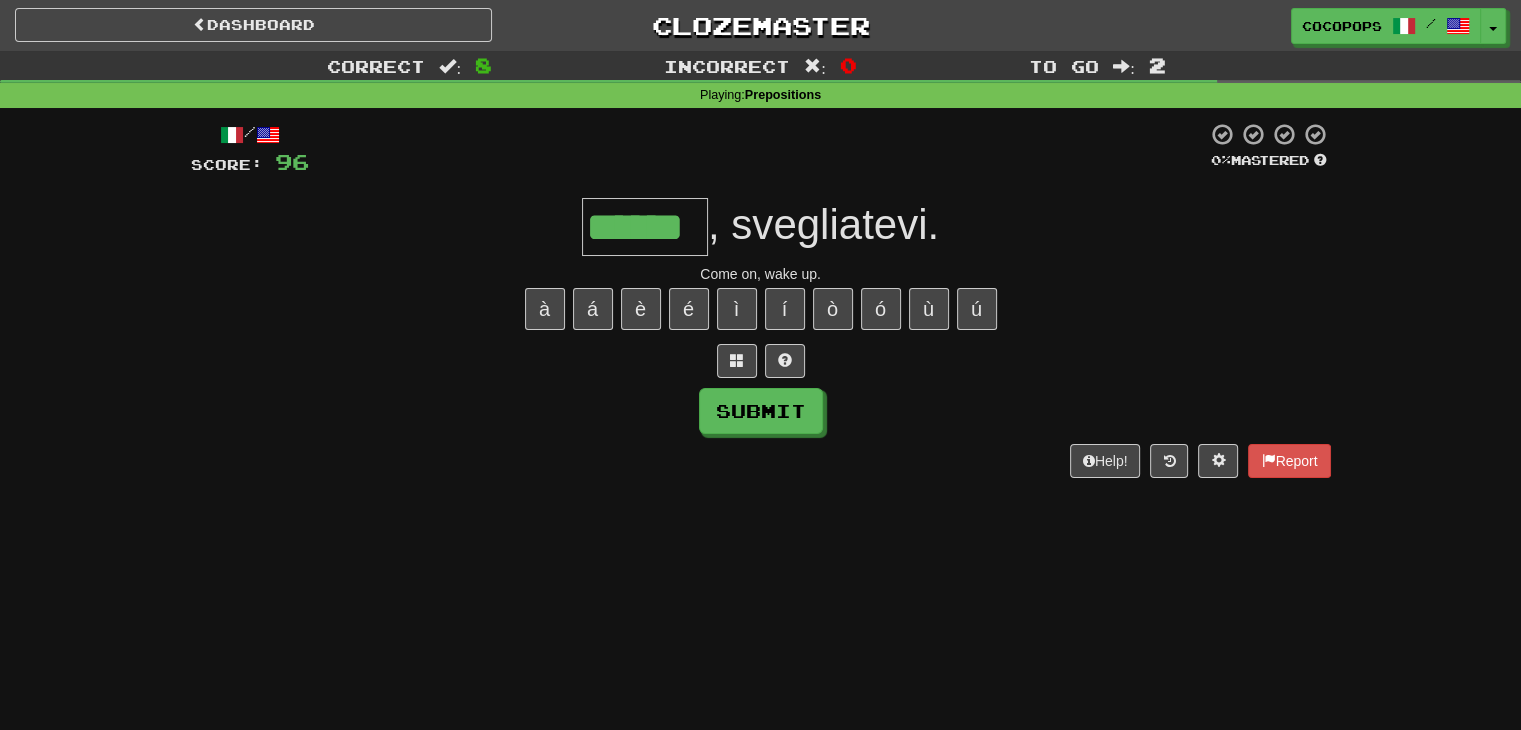 type on "******" 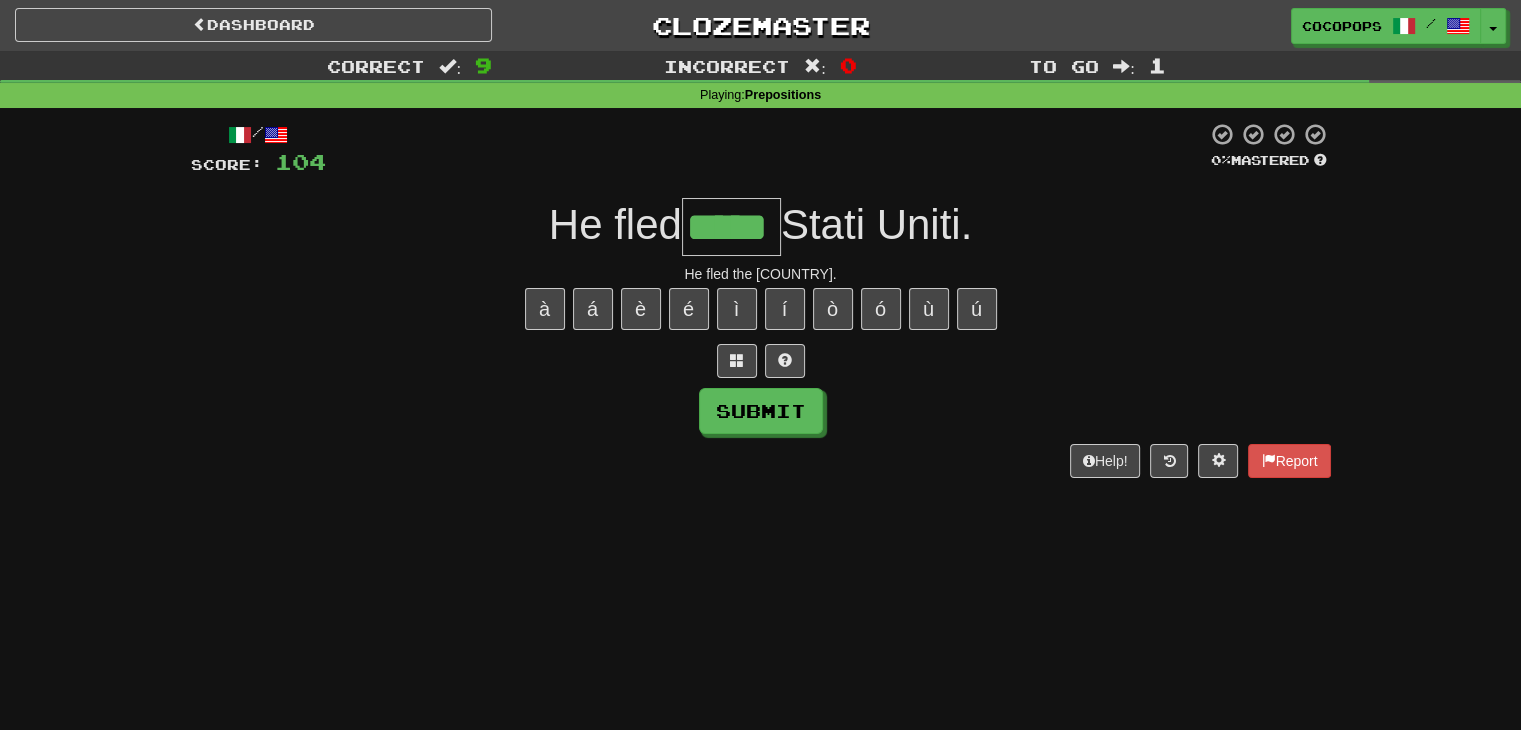 type on "*****" 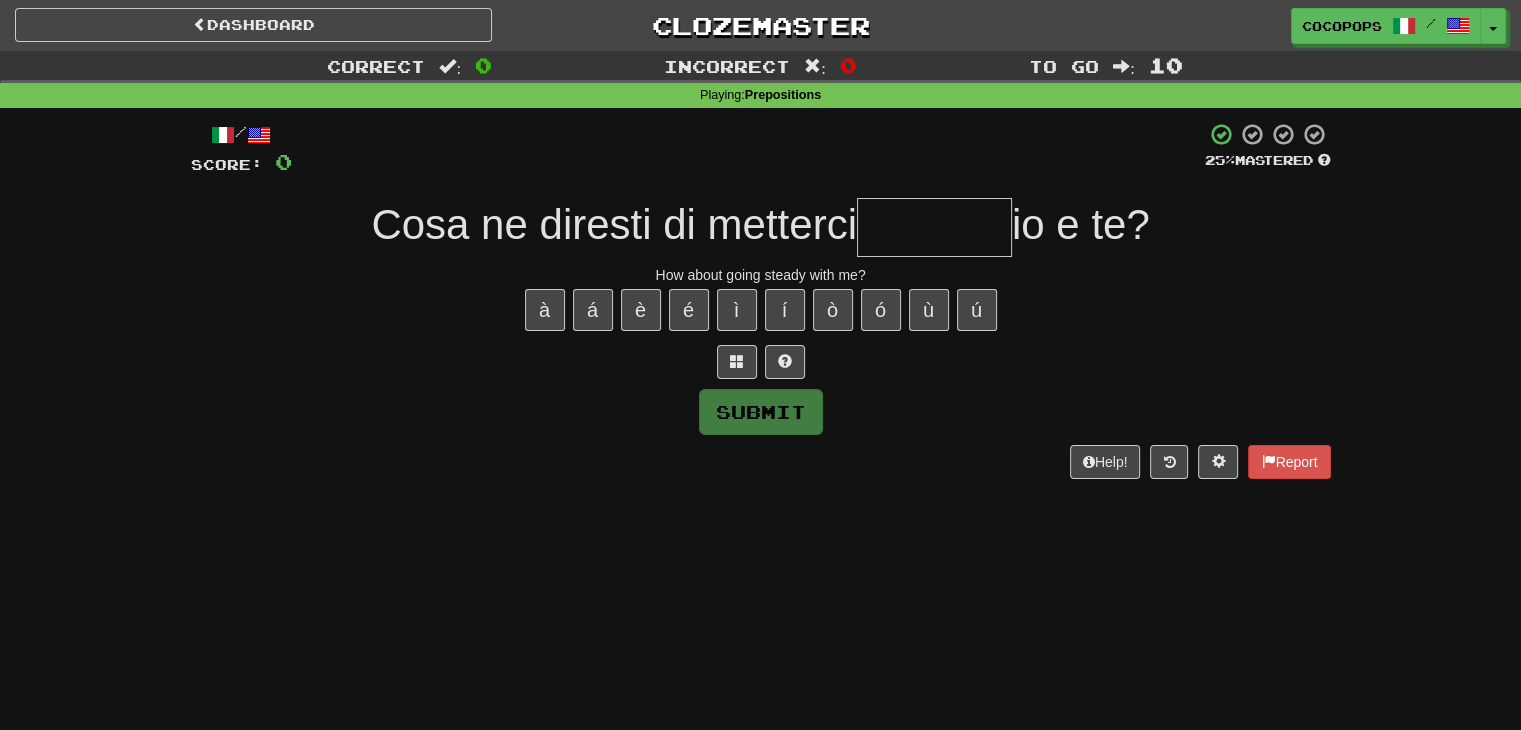 type on "*" 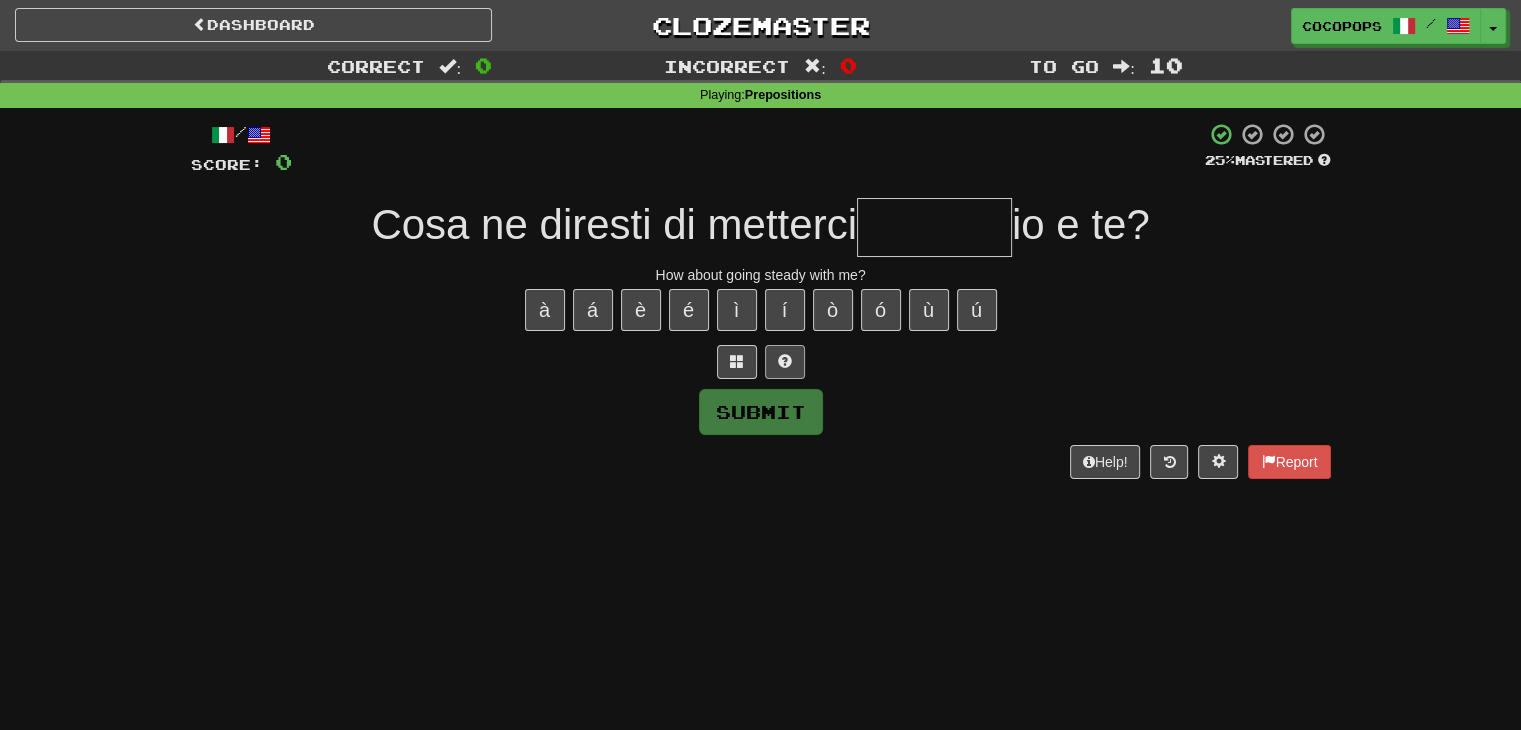 type on "*" 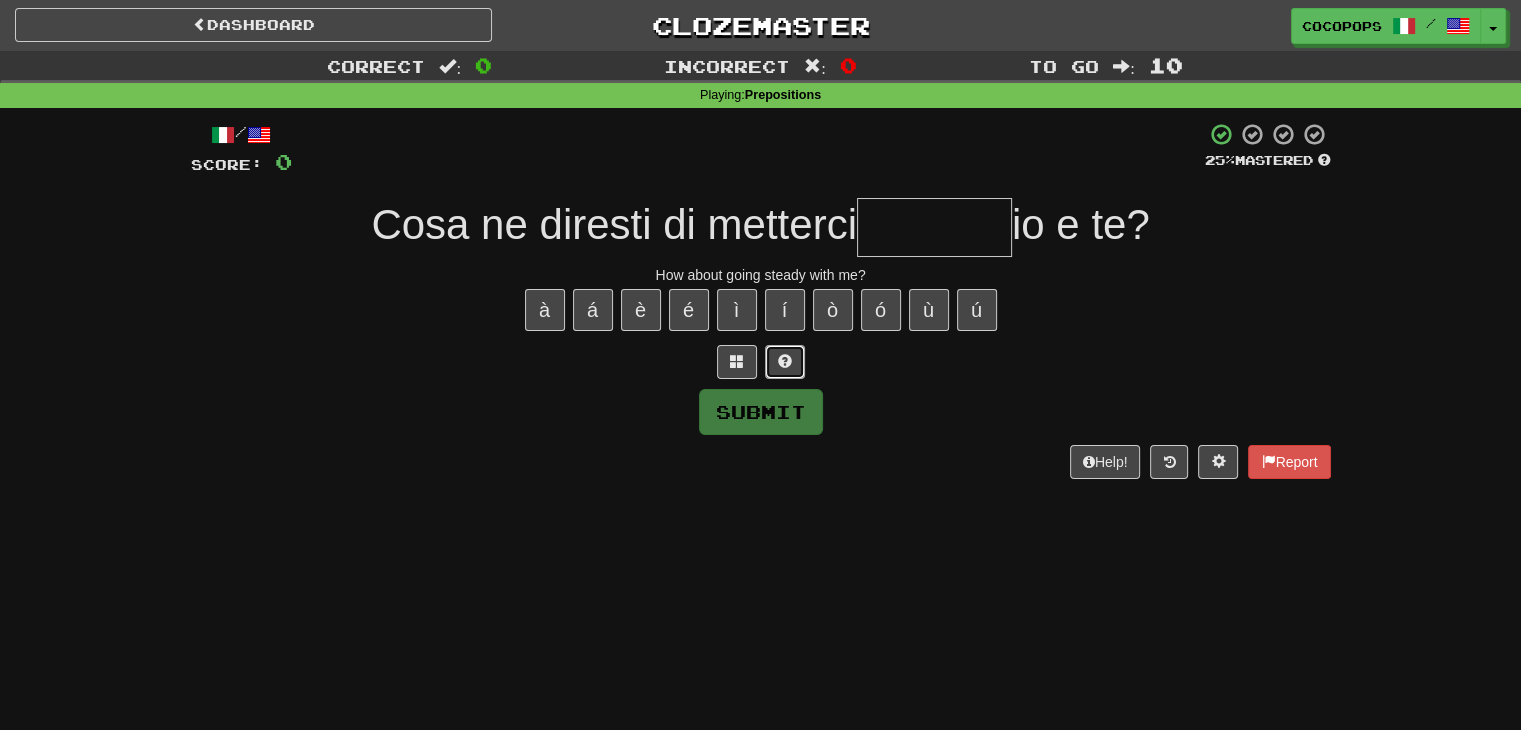 click at bounding box center [785, 362] 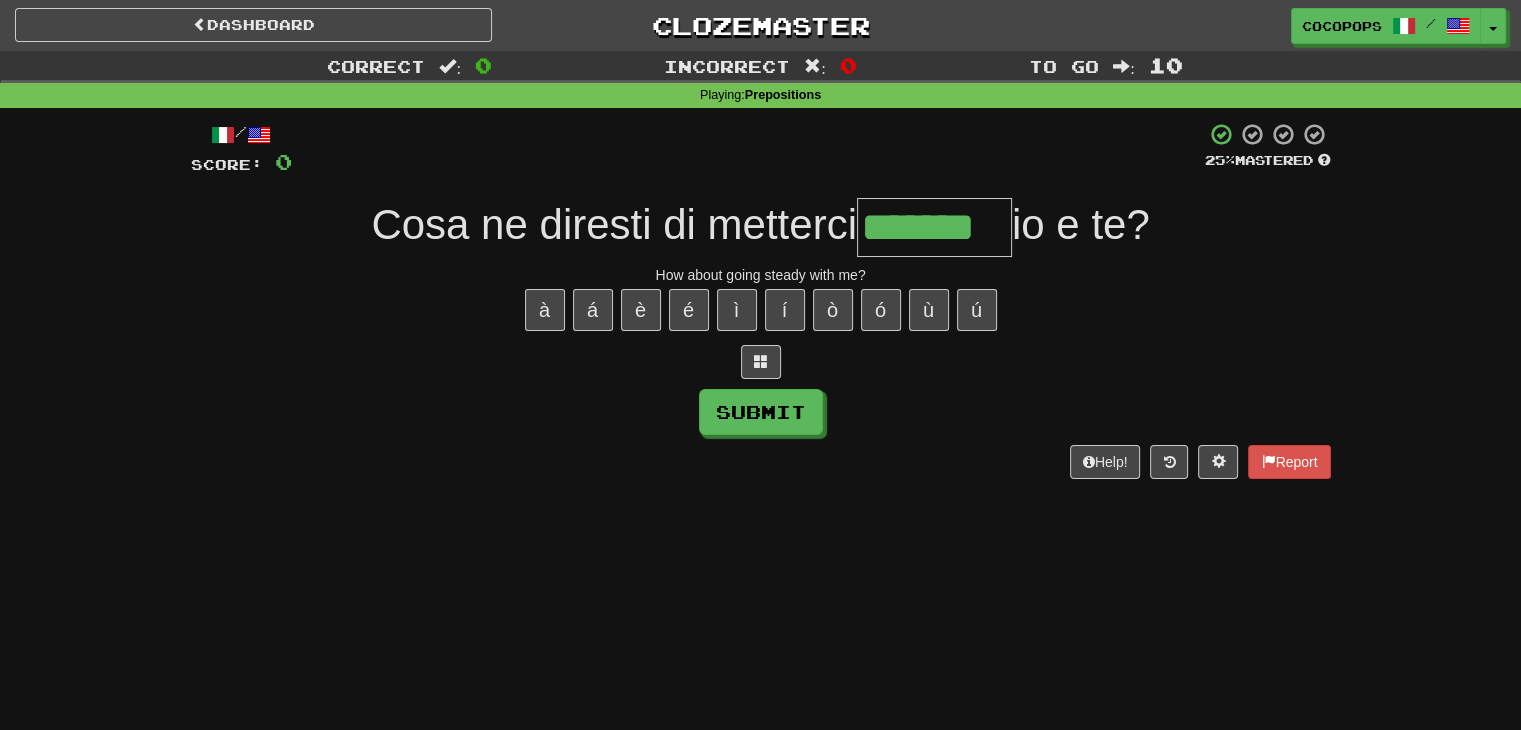 type on "*******" 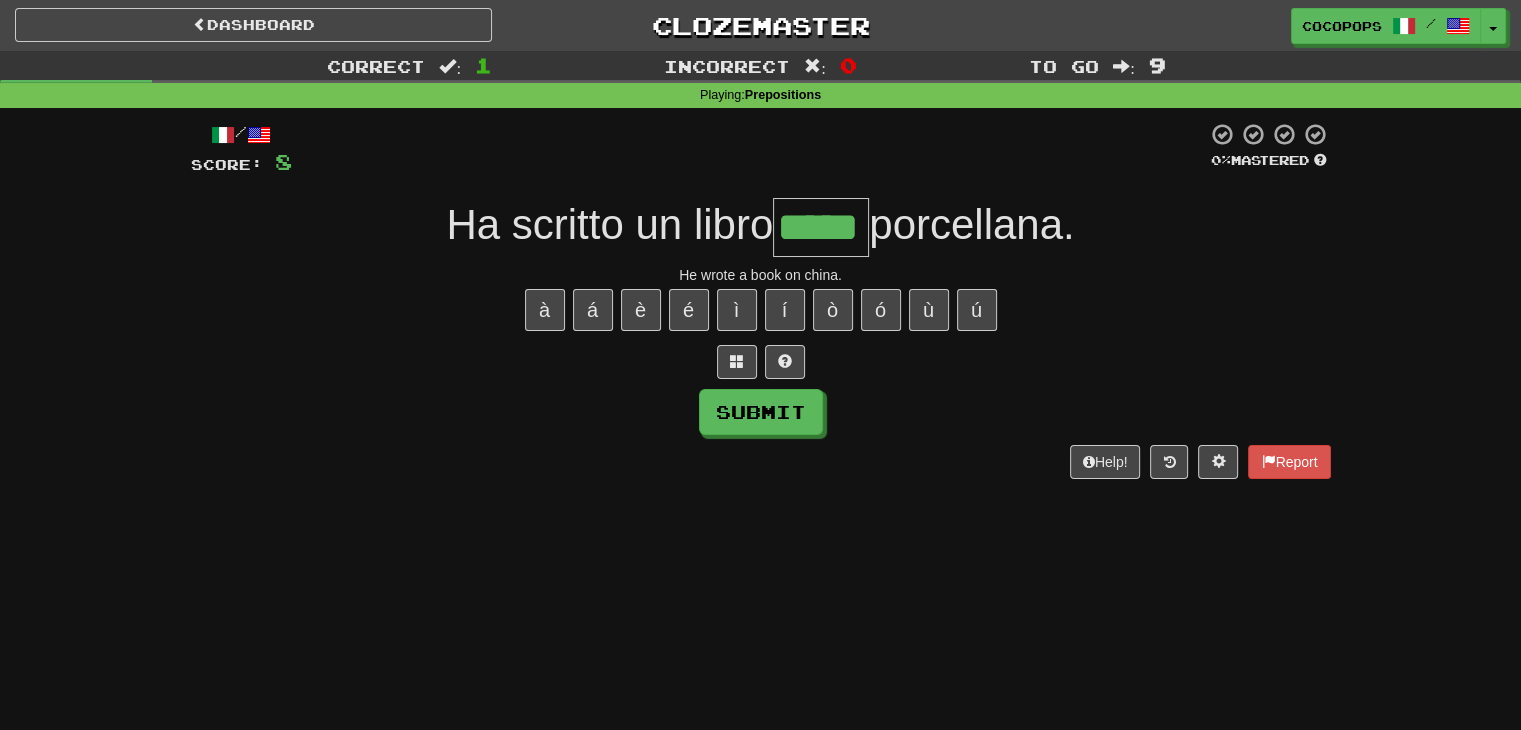 type on "*****" 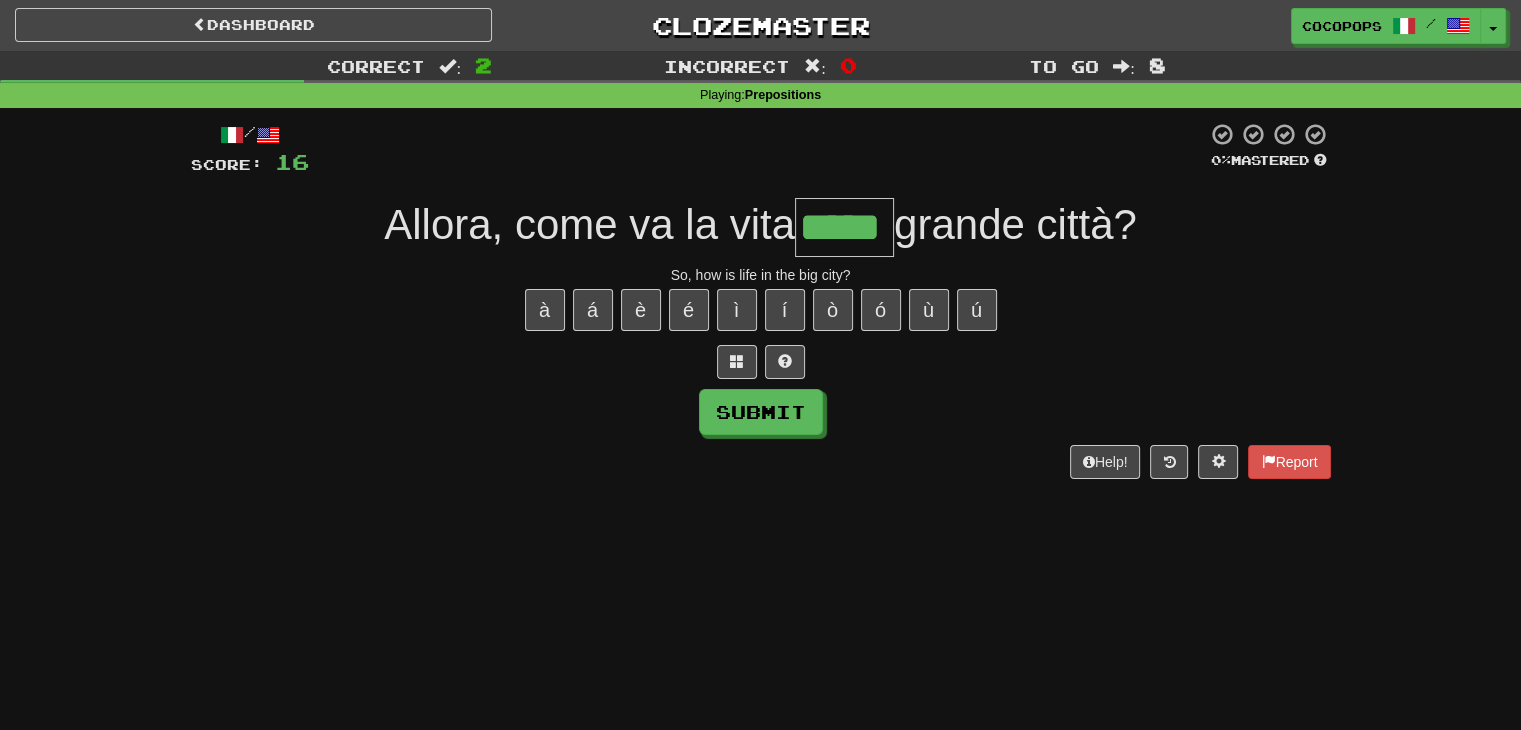 type on "*****" 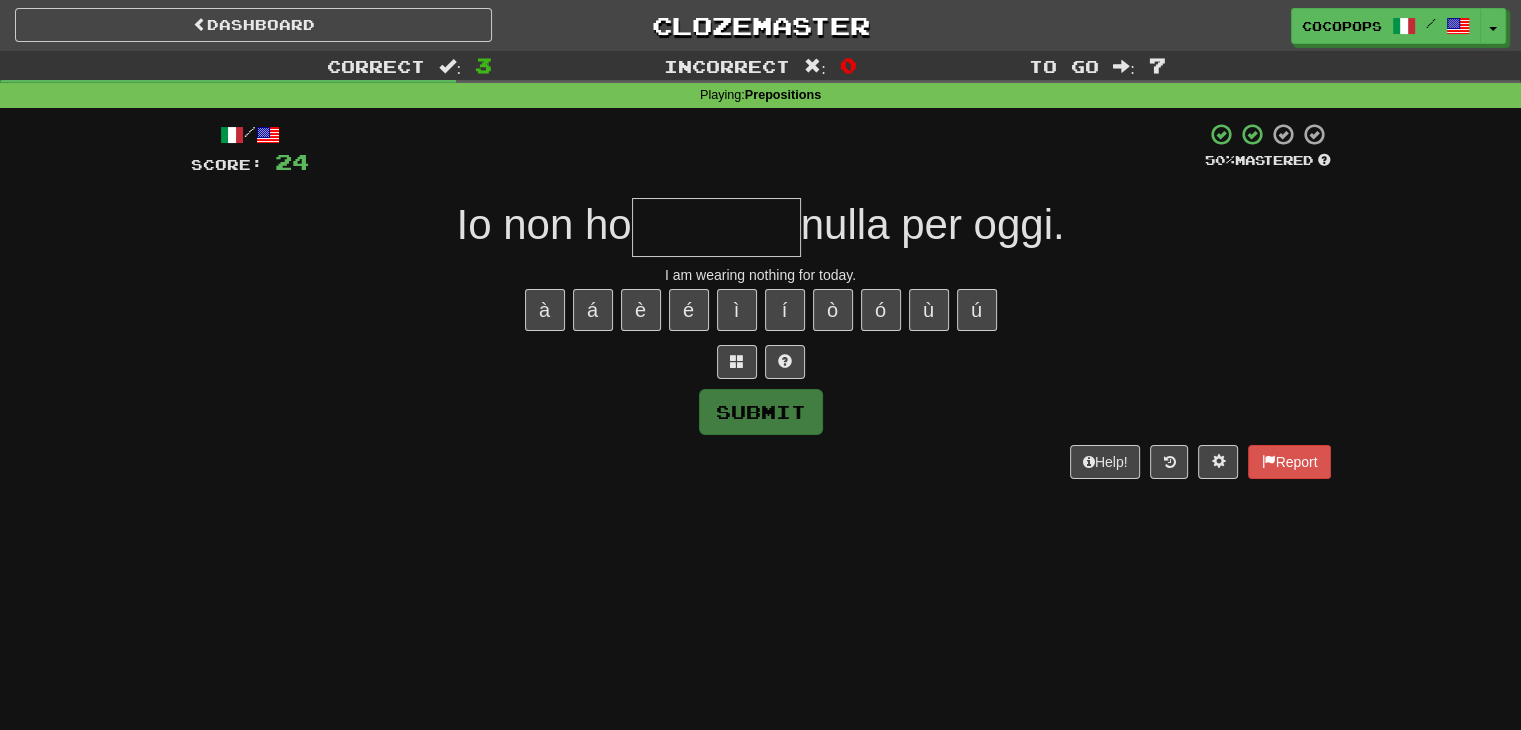 type on "*" 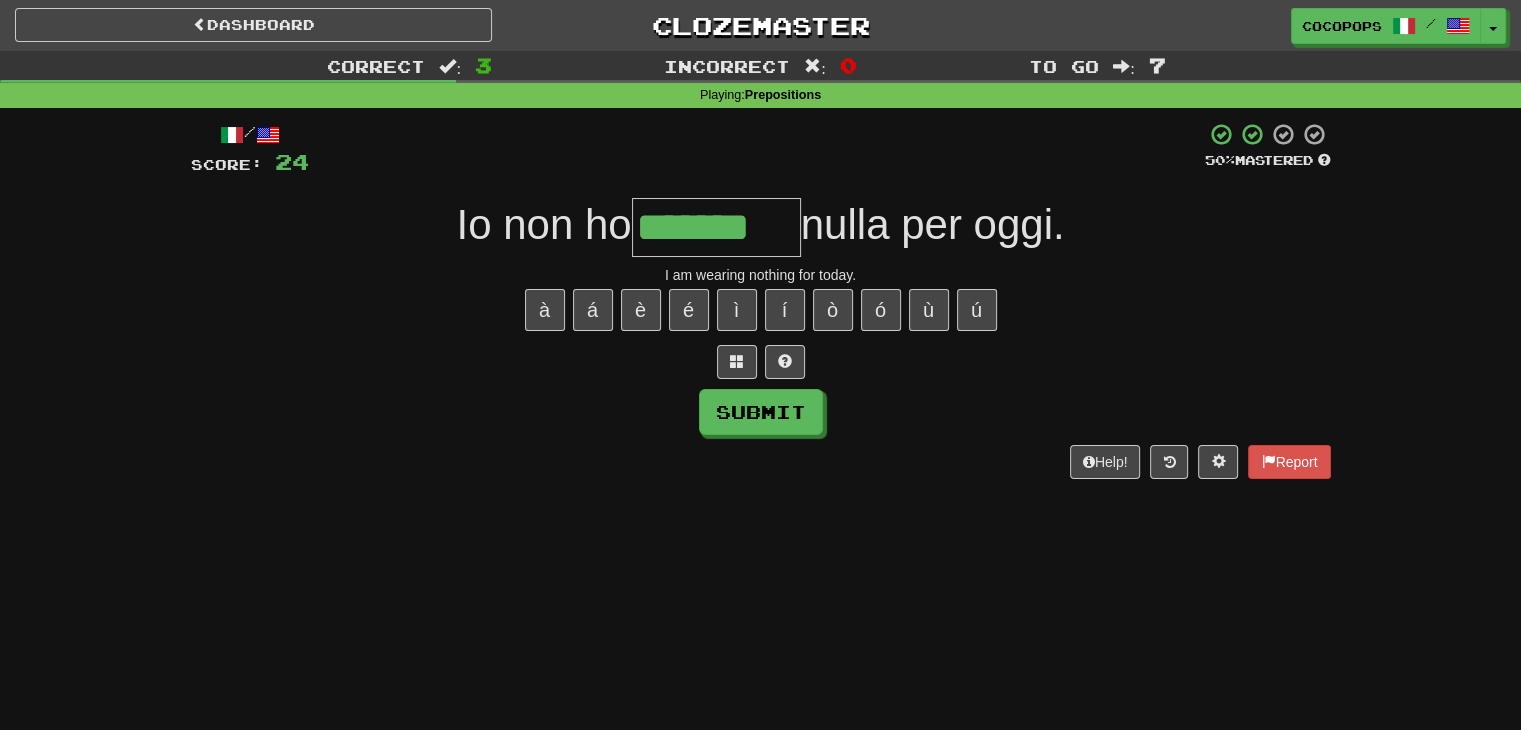 type on "*******" 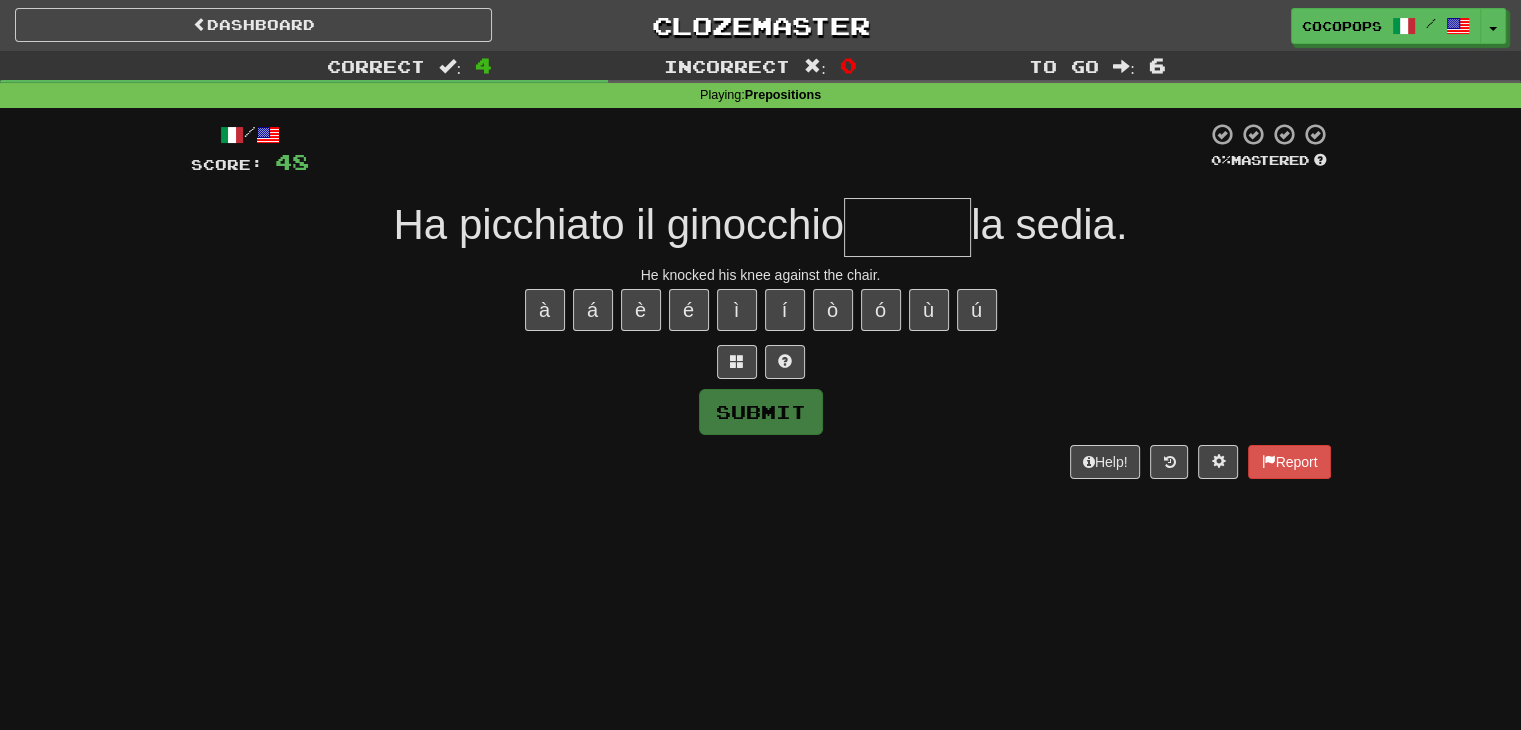 type on "*" 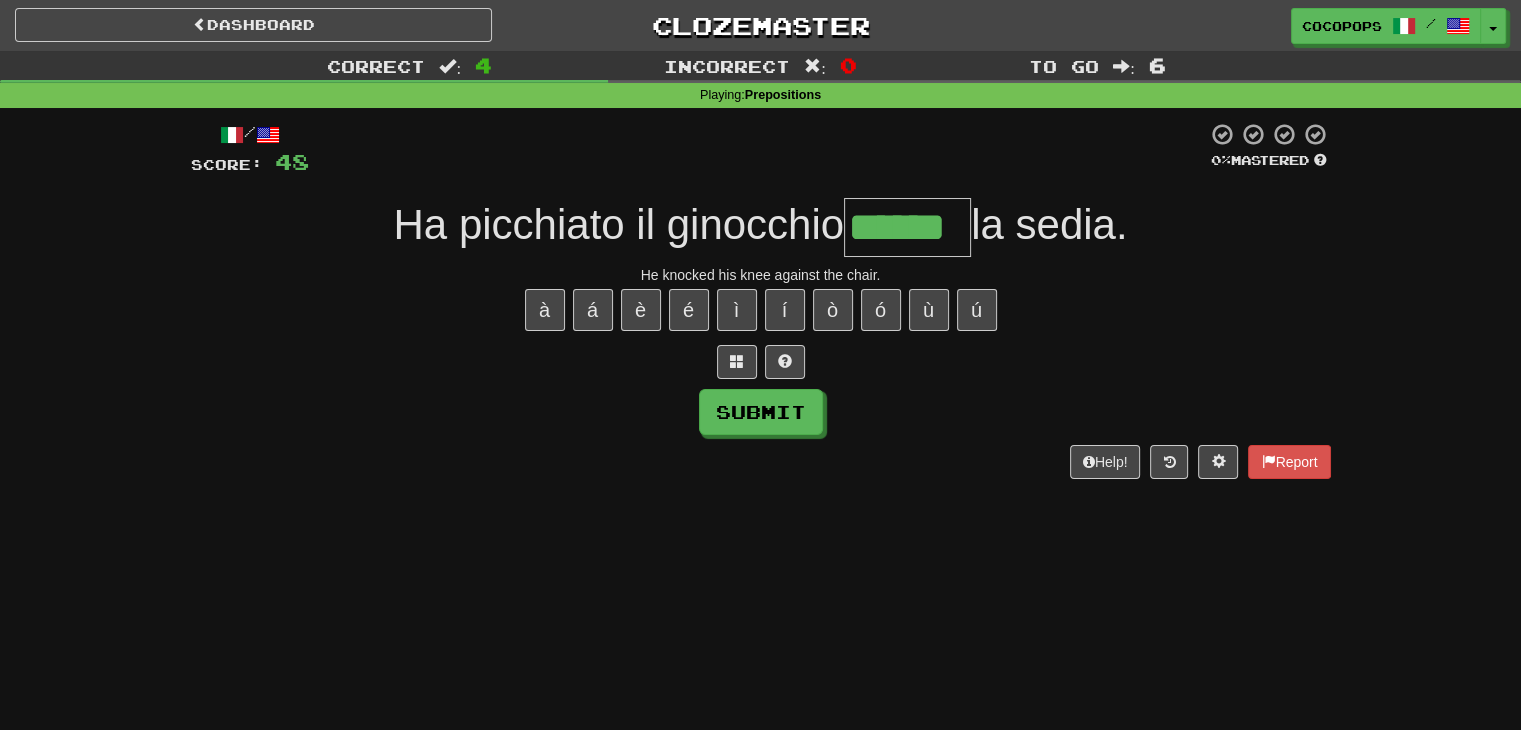 type on "******" 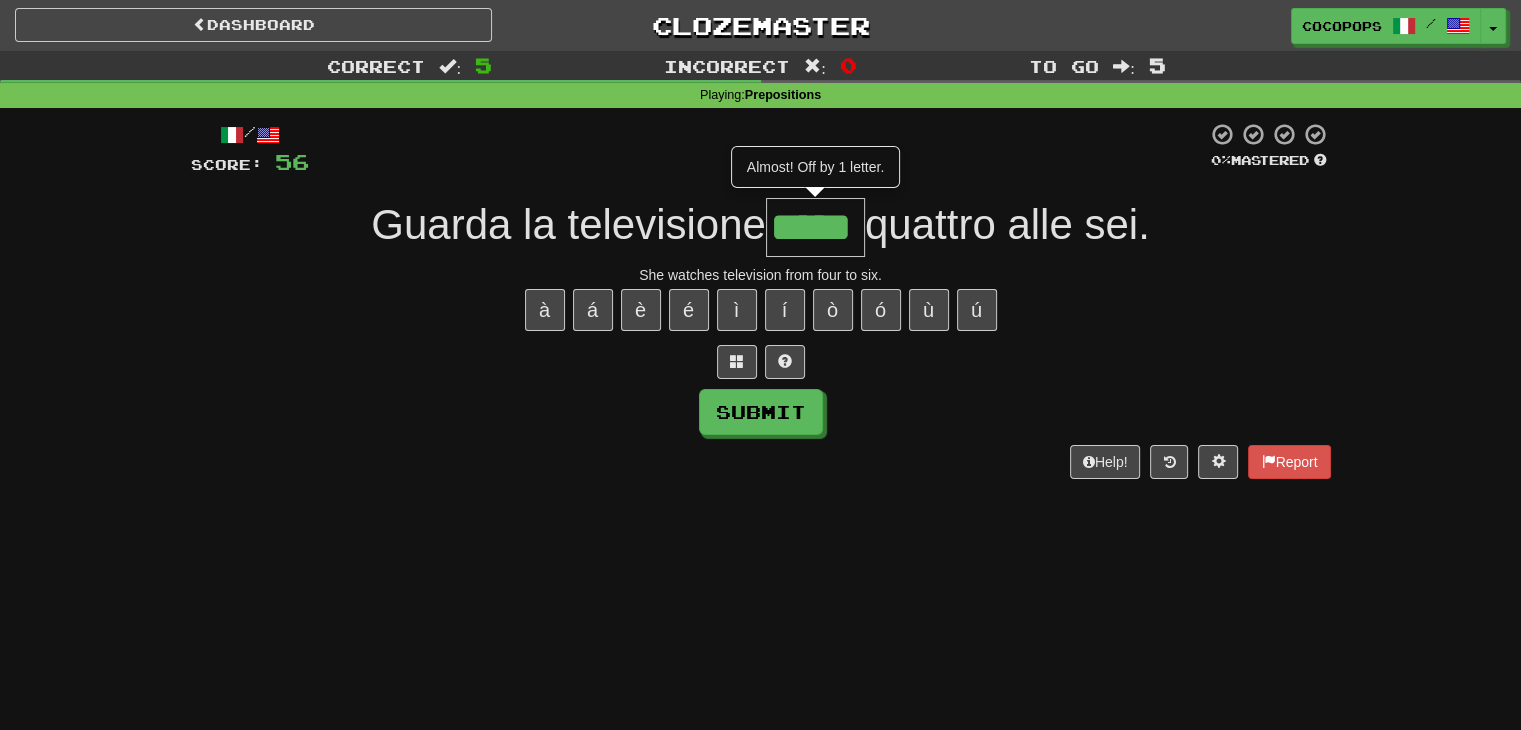 type on "*****" 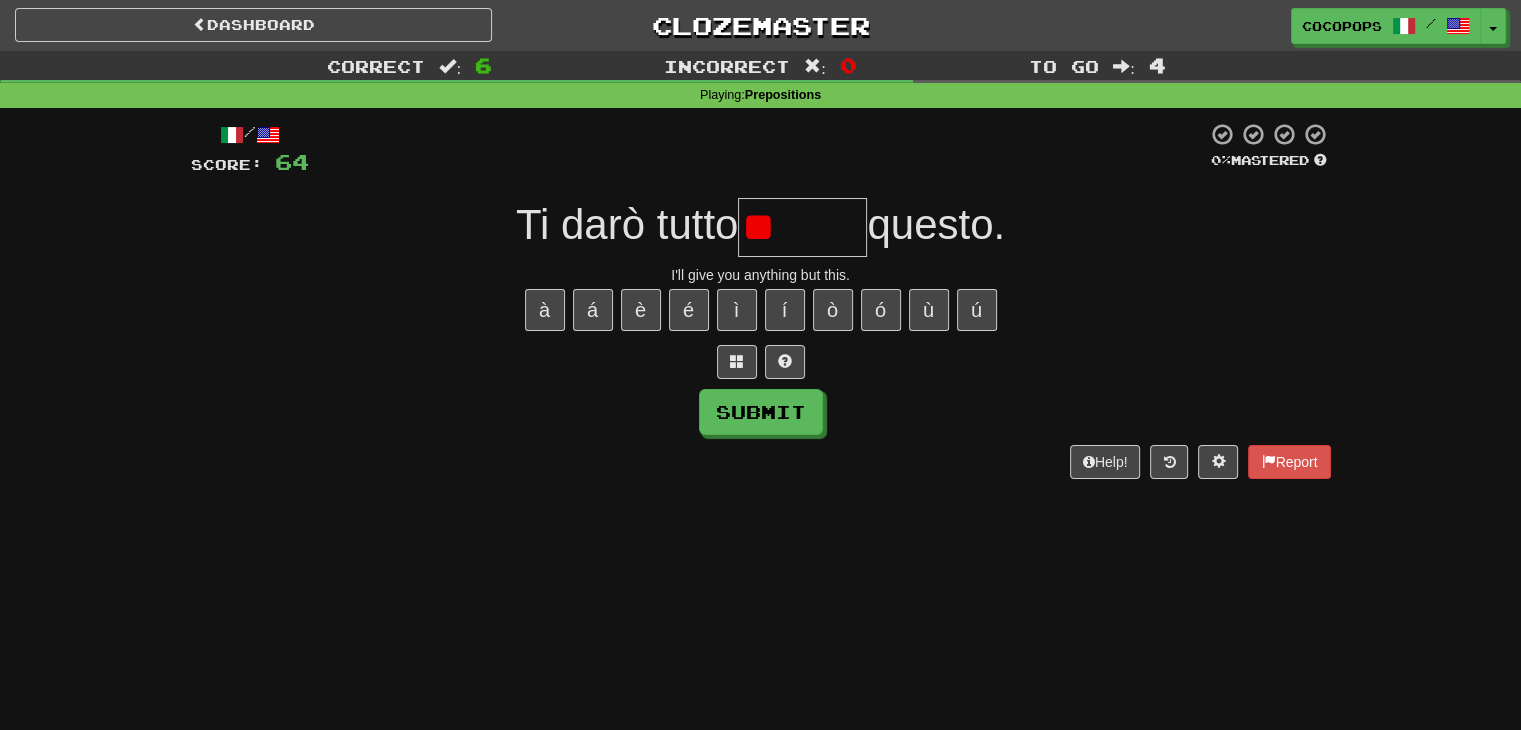 type on "*" 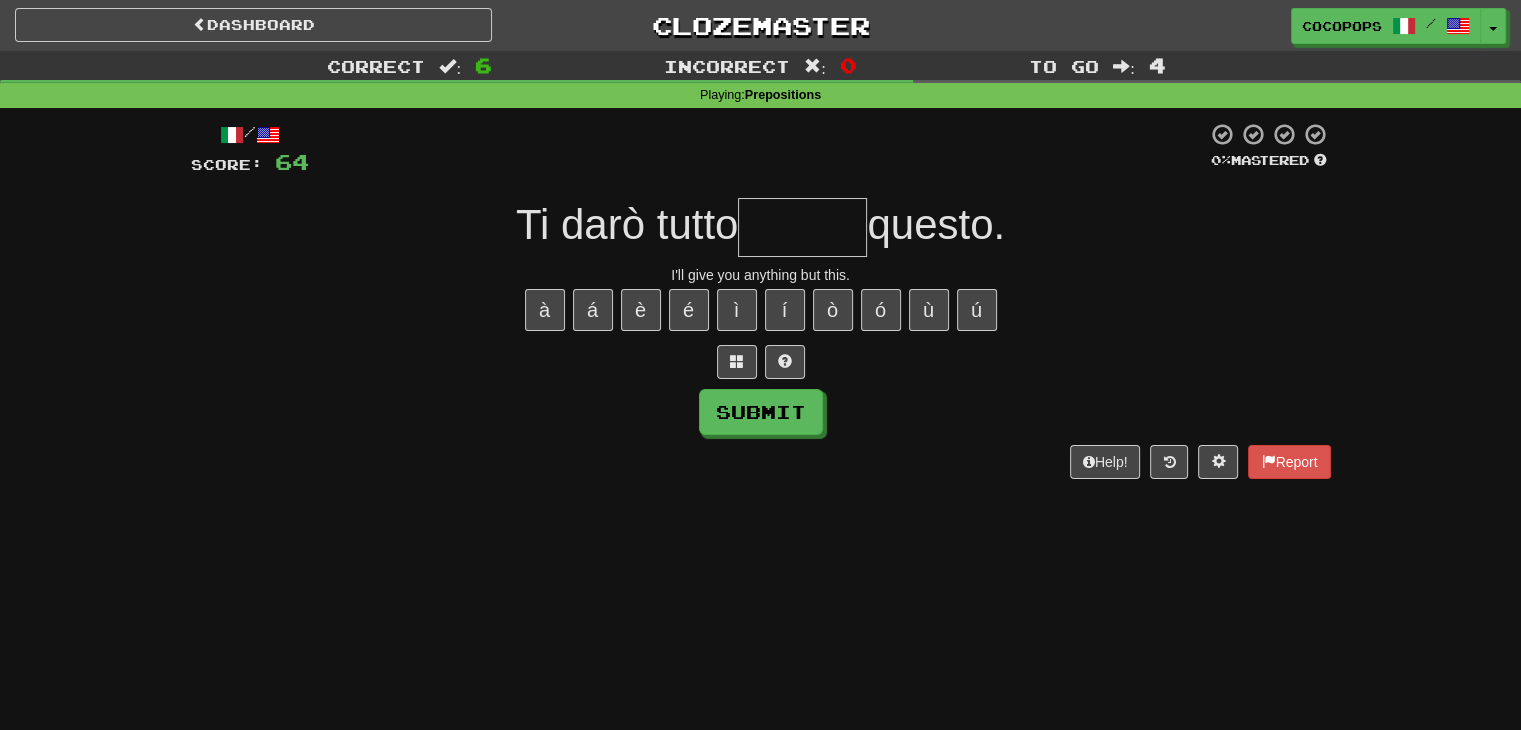 type on "*" 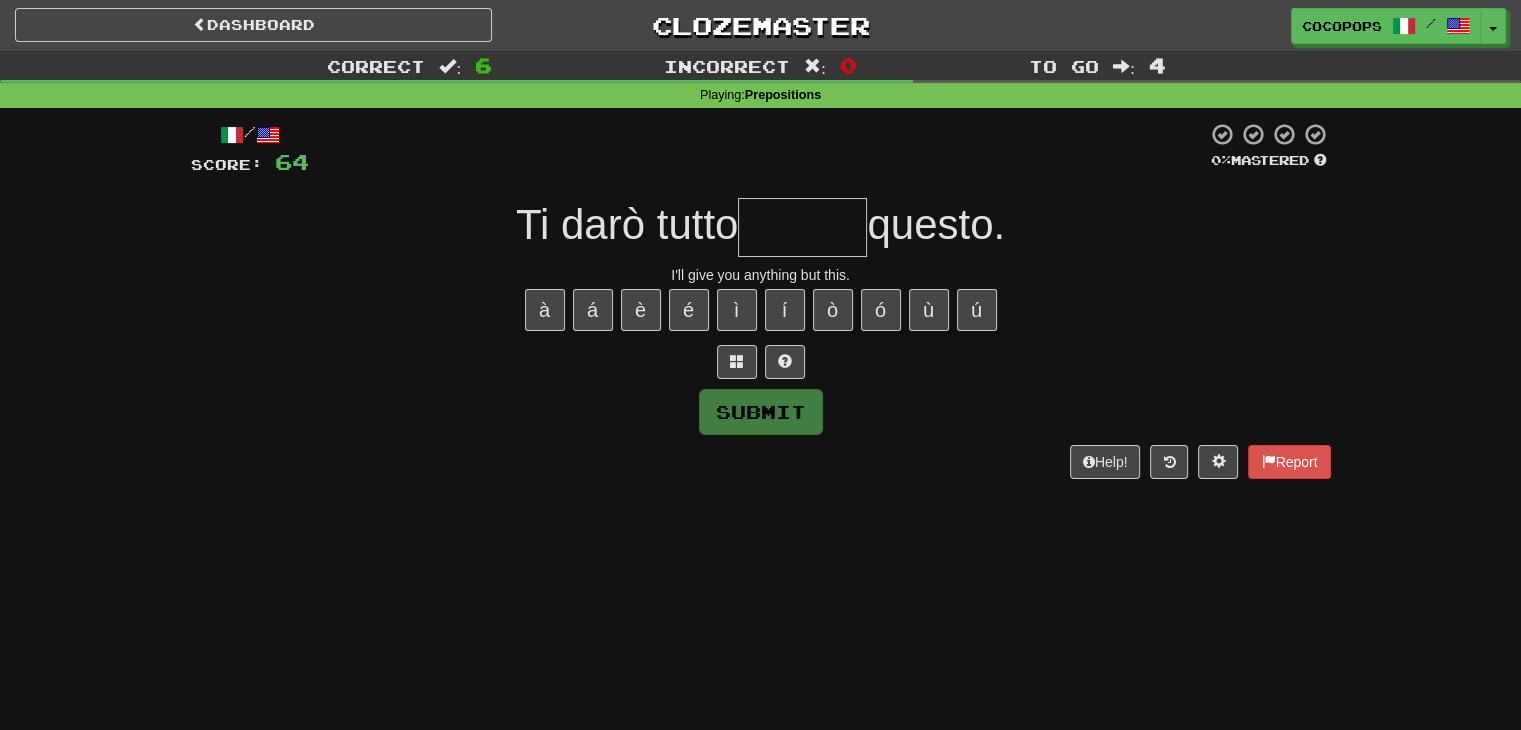 type on "*" 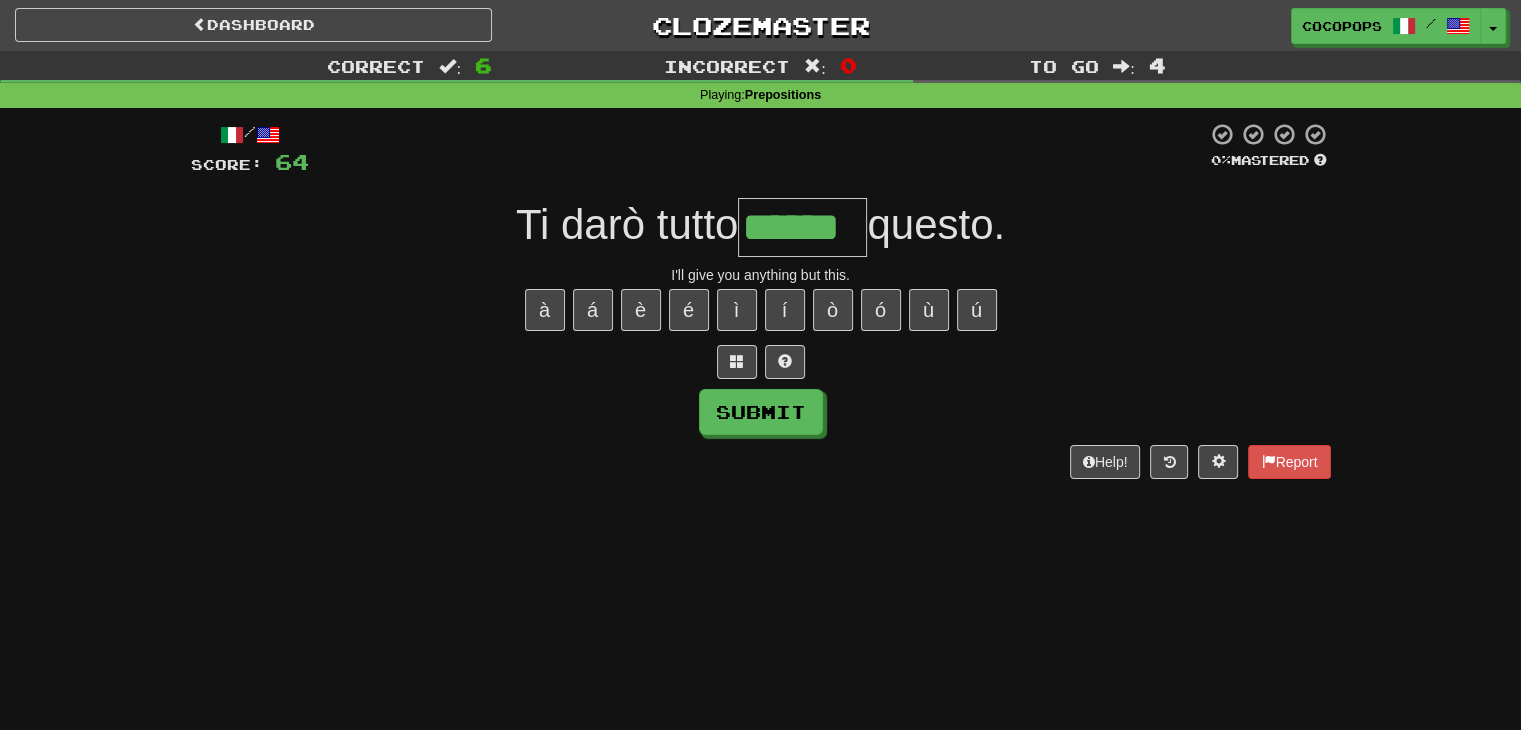 type on "******" 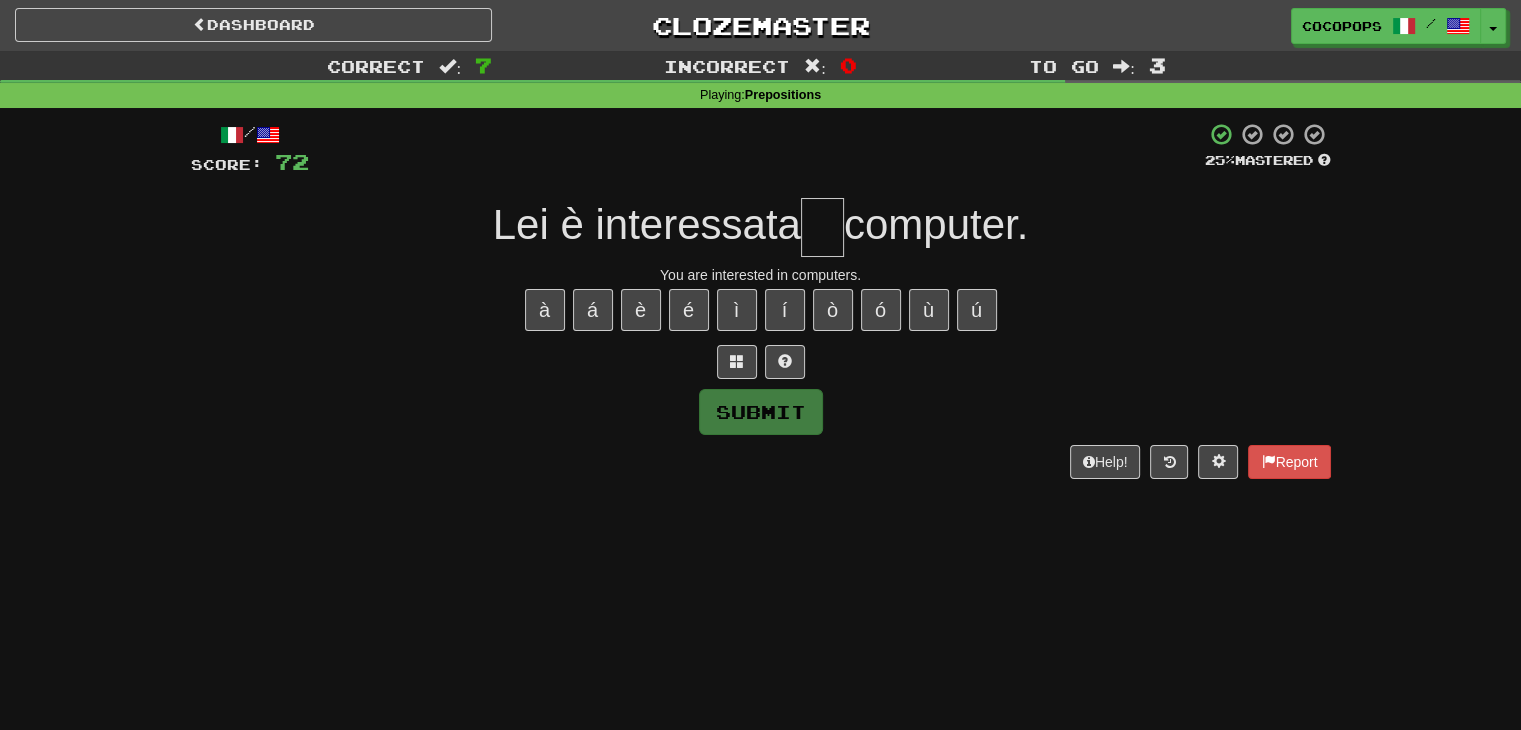 type on "*" 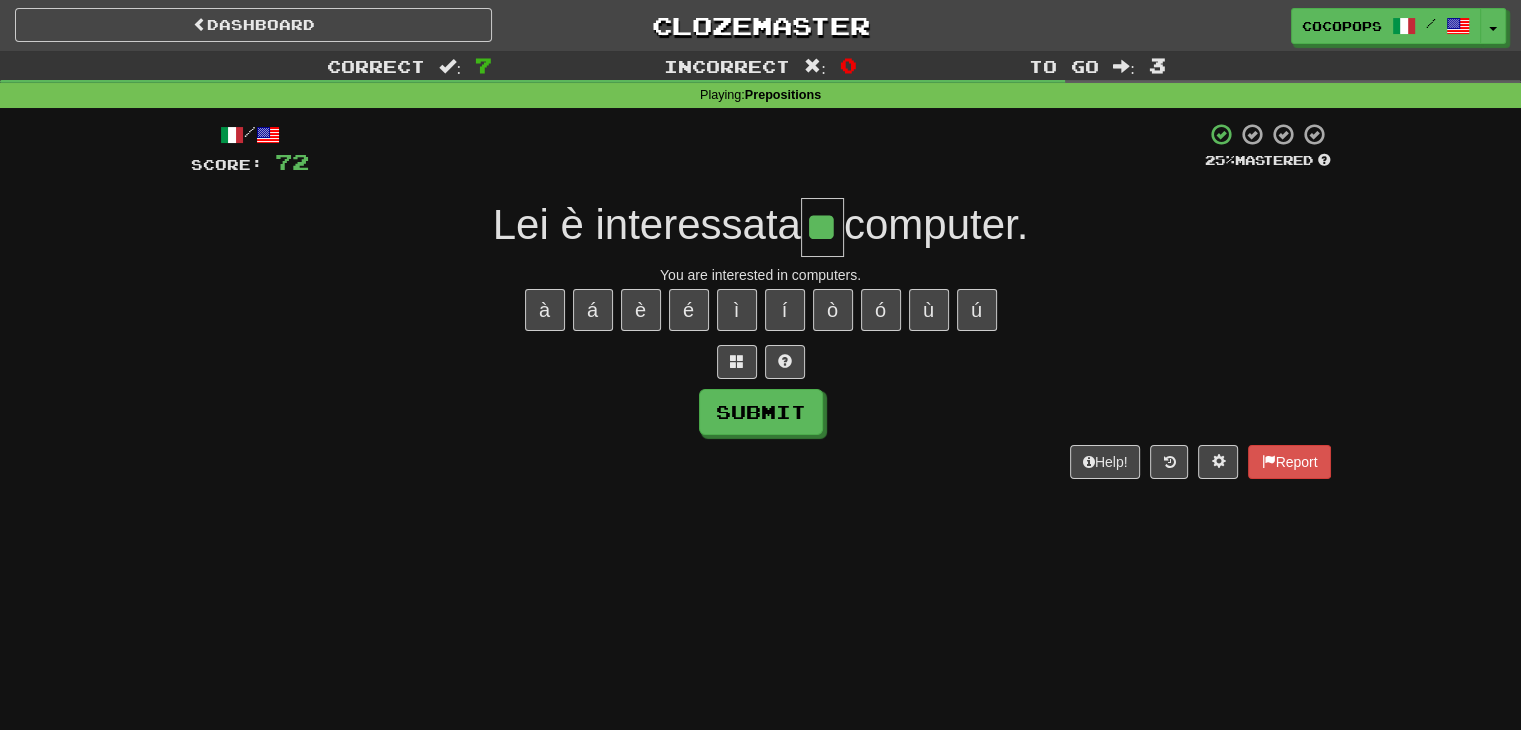 type on "**" 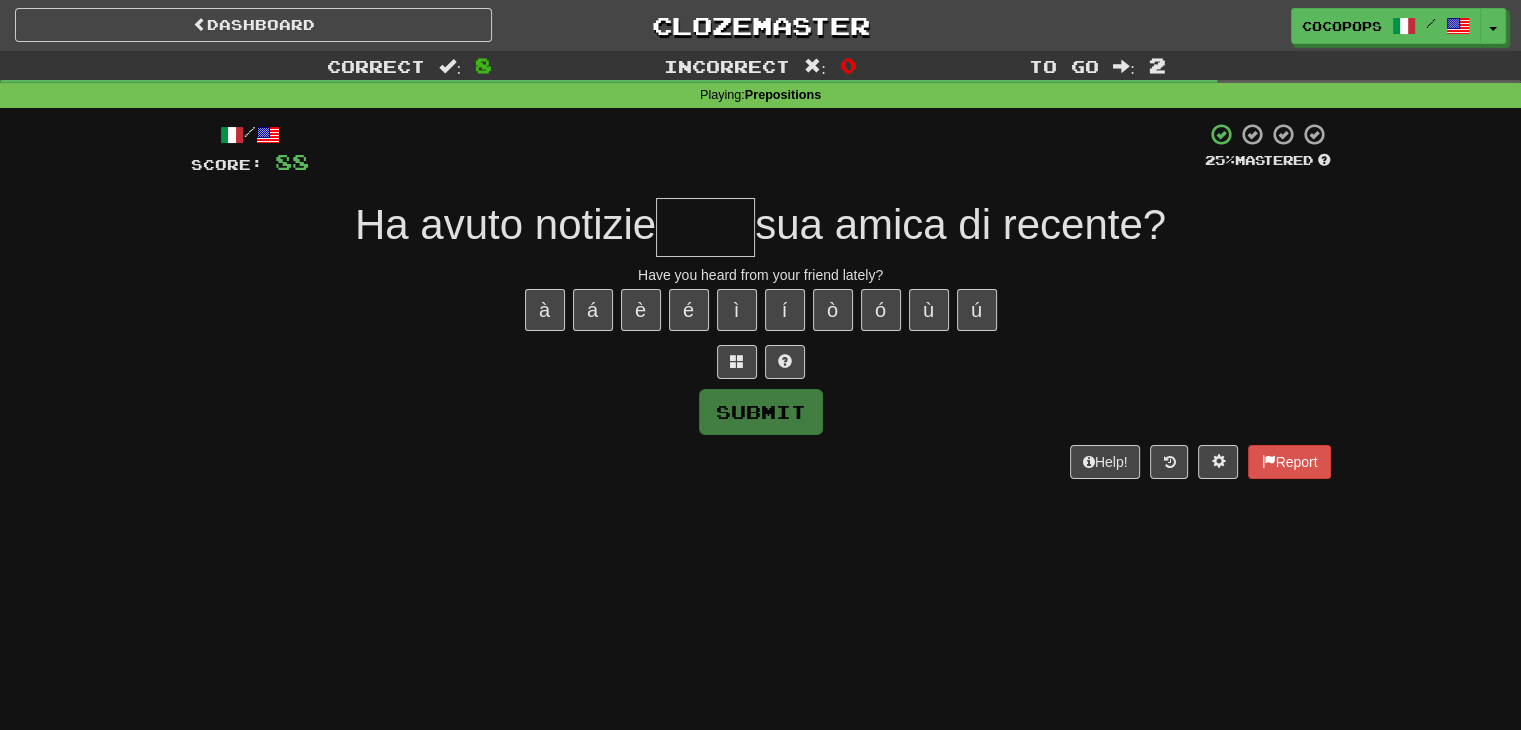 type on "*" 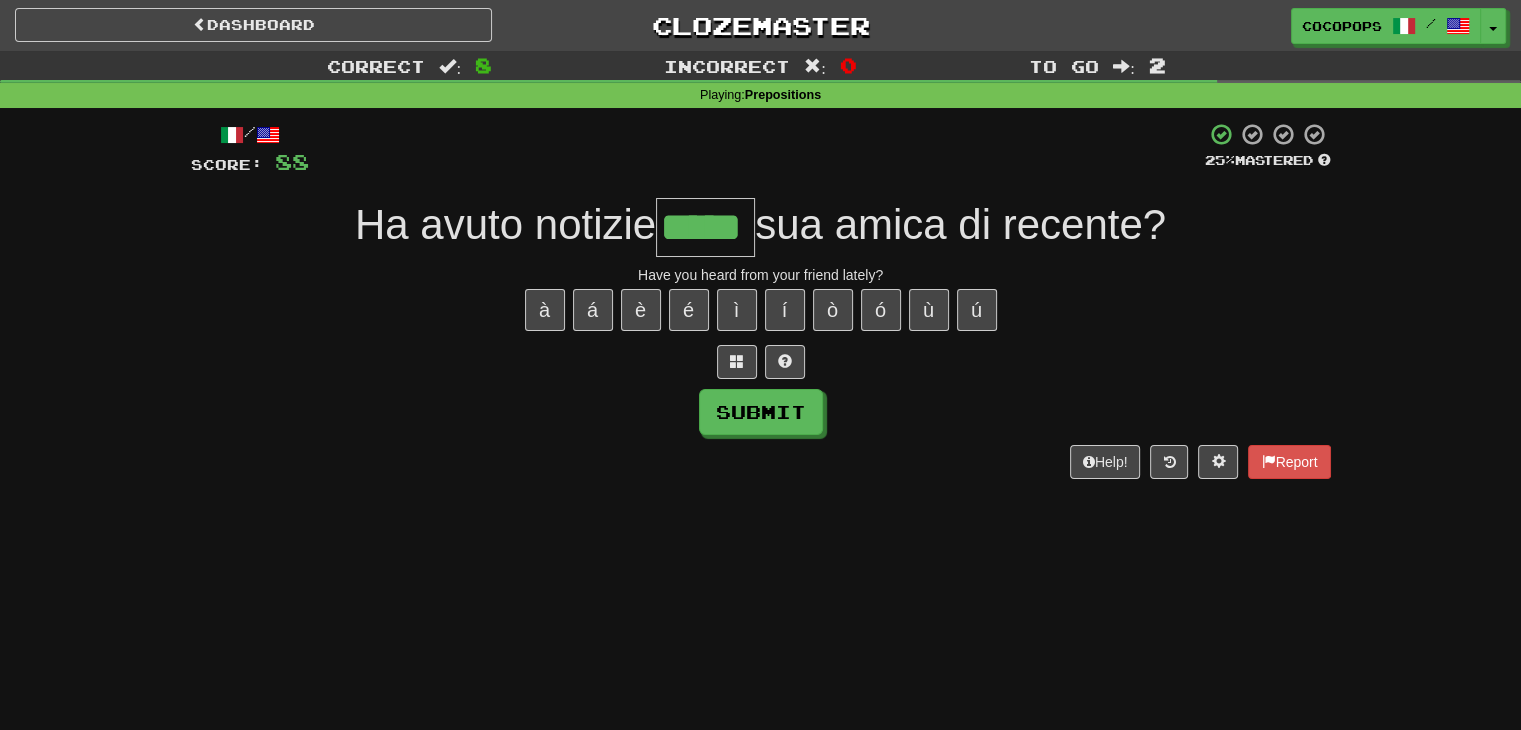 type on "*****" 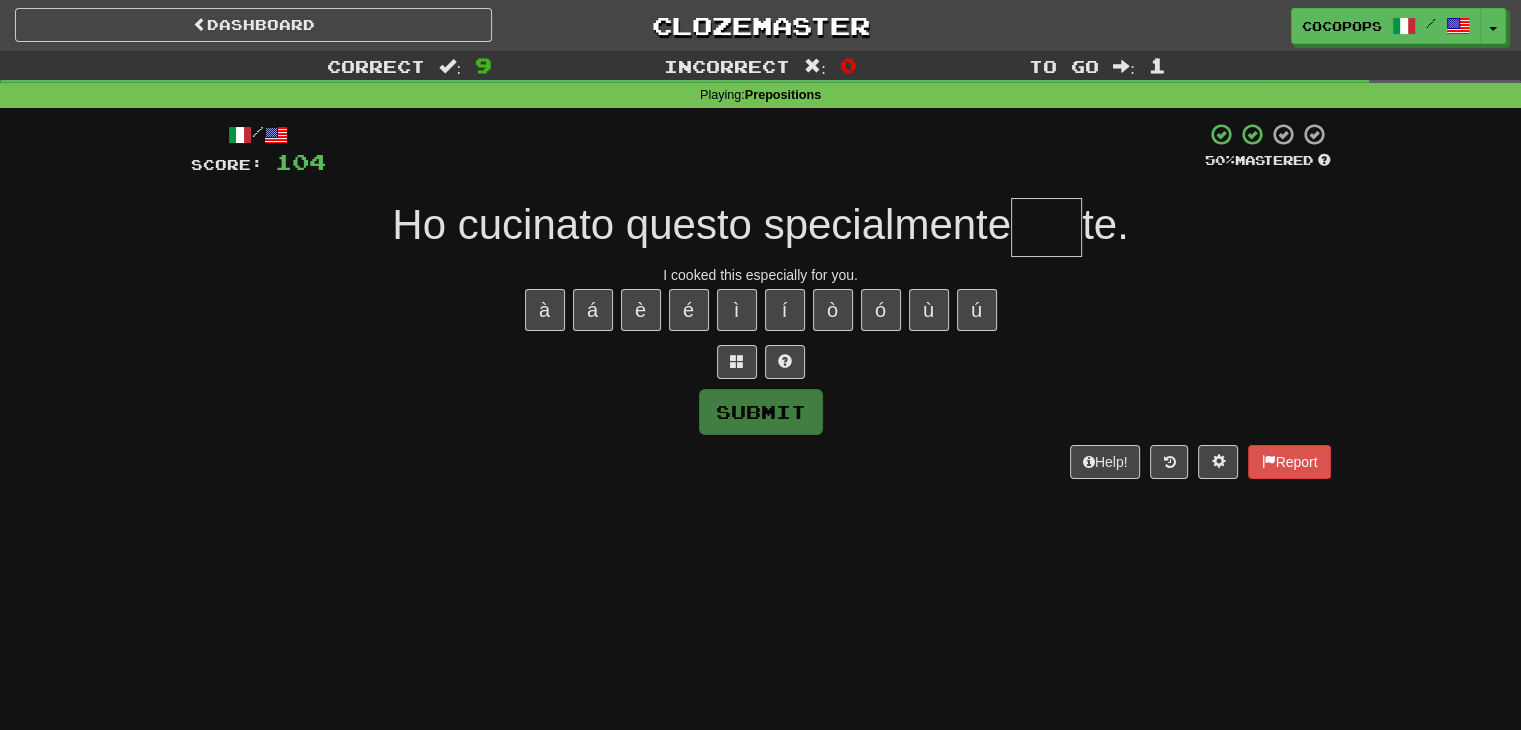 type on "*" 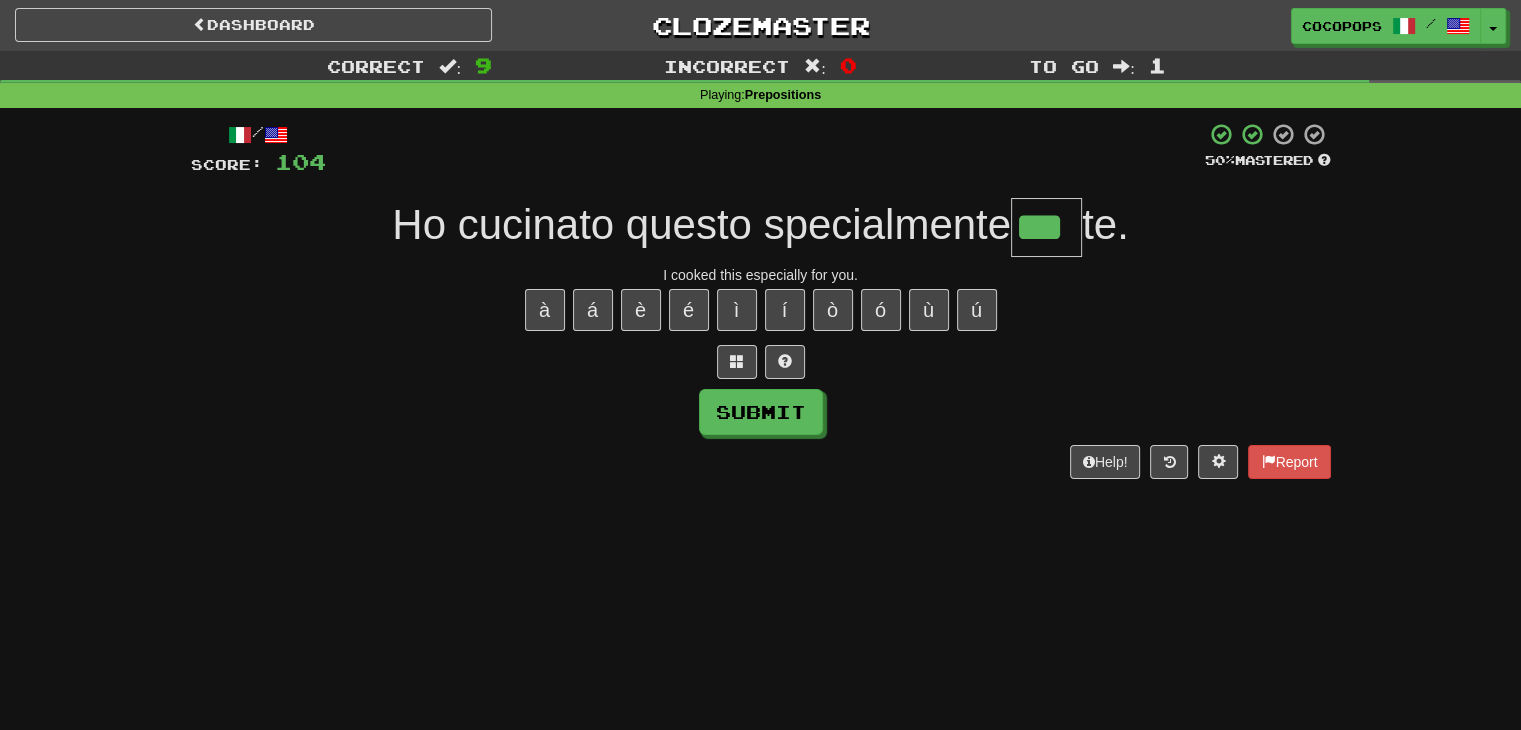 type on "***" 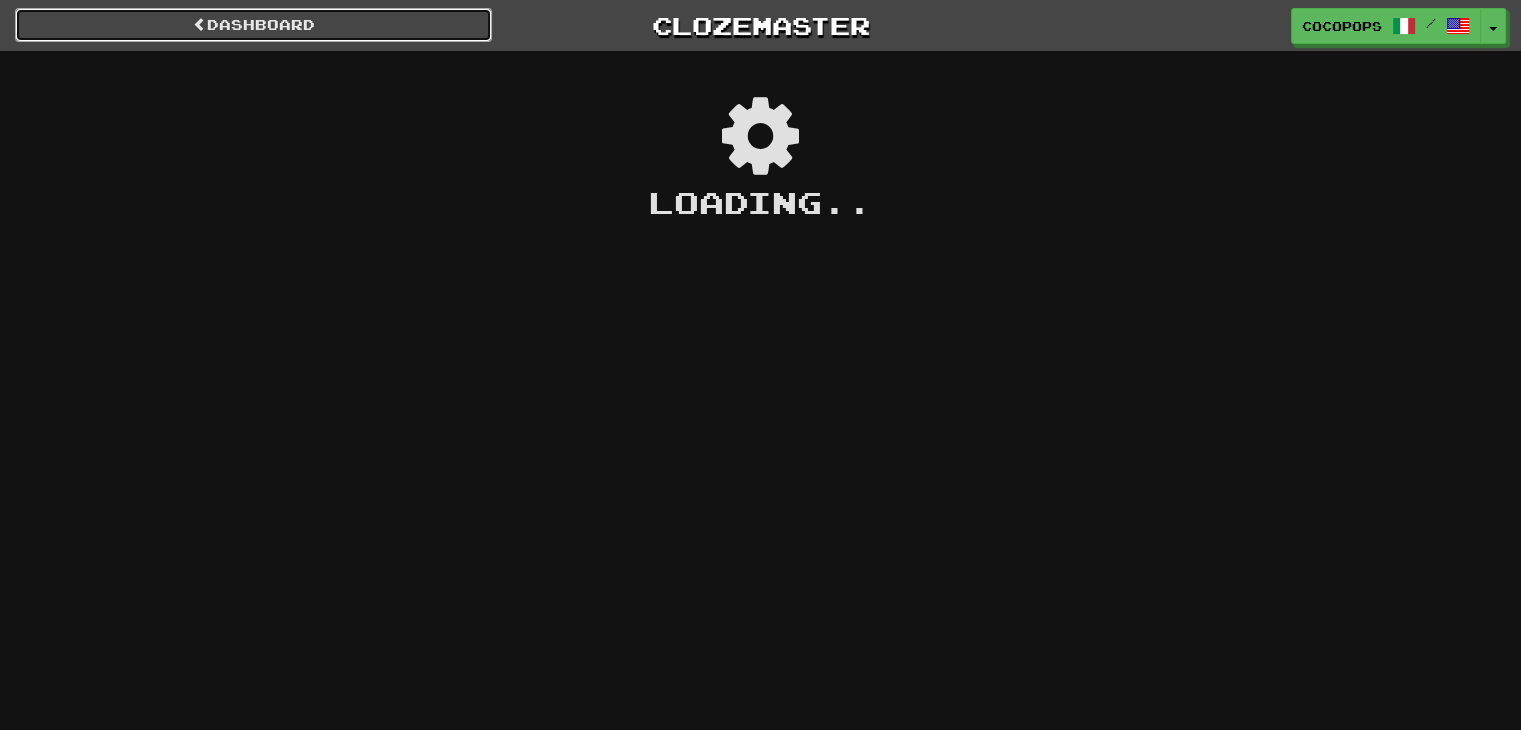 click on "Dashboard" at bounding box center (253, 25) 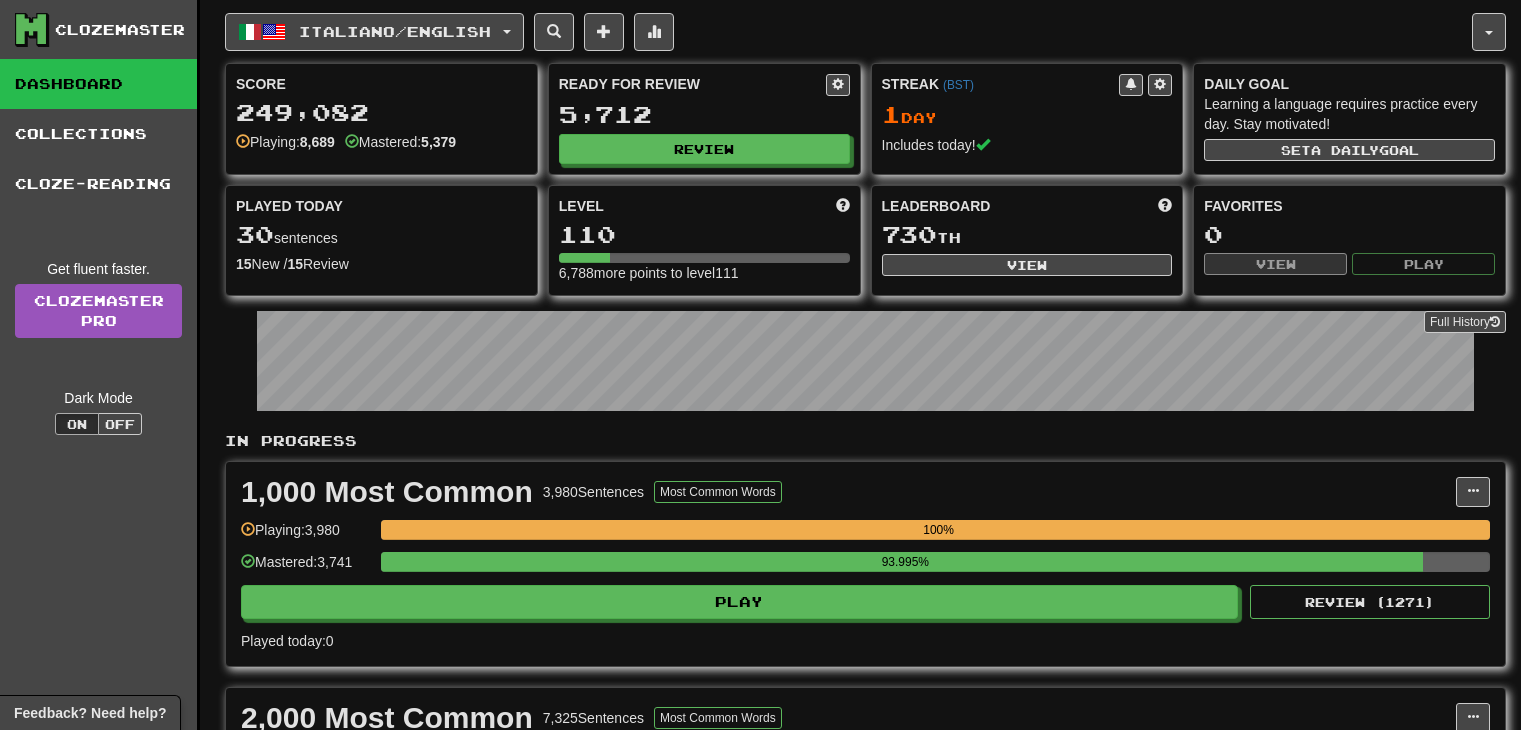 scroll, scrollTop: 0, scrollLeft: 0, axis: both 